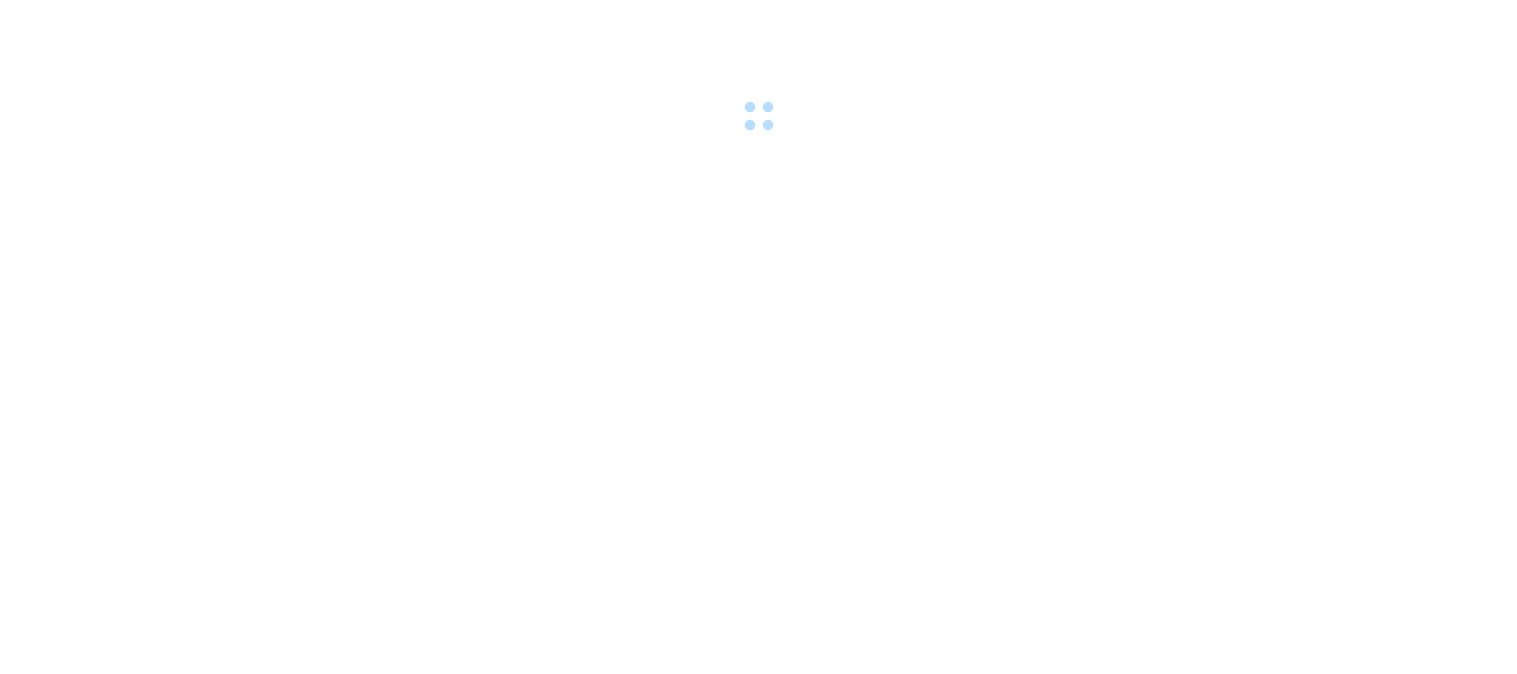 scroll, scrollTop: 0, scrollLeft: 0, axis: both 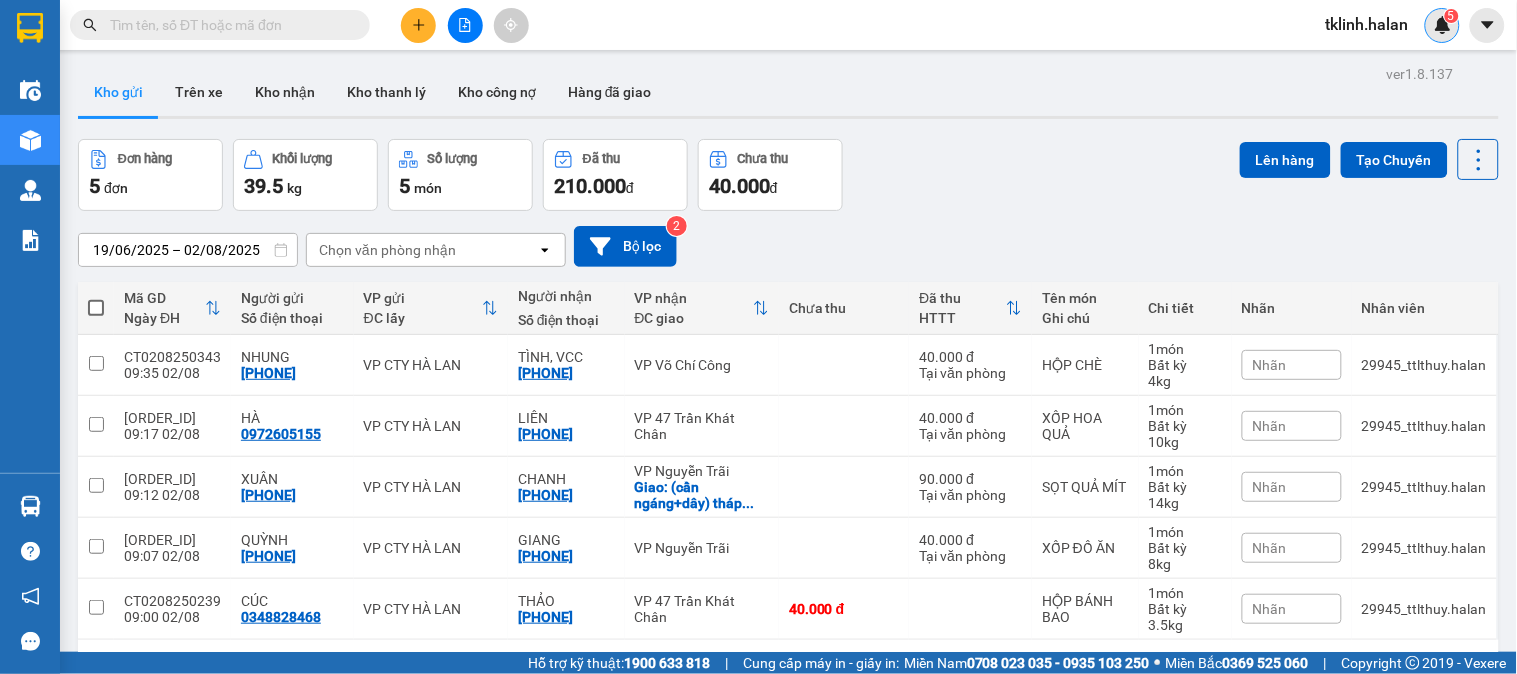 click at bounding box center (1443, 25) 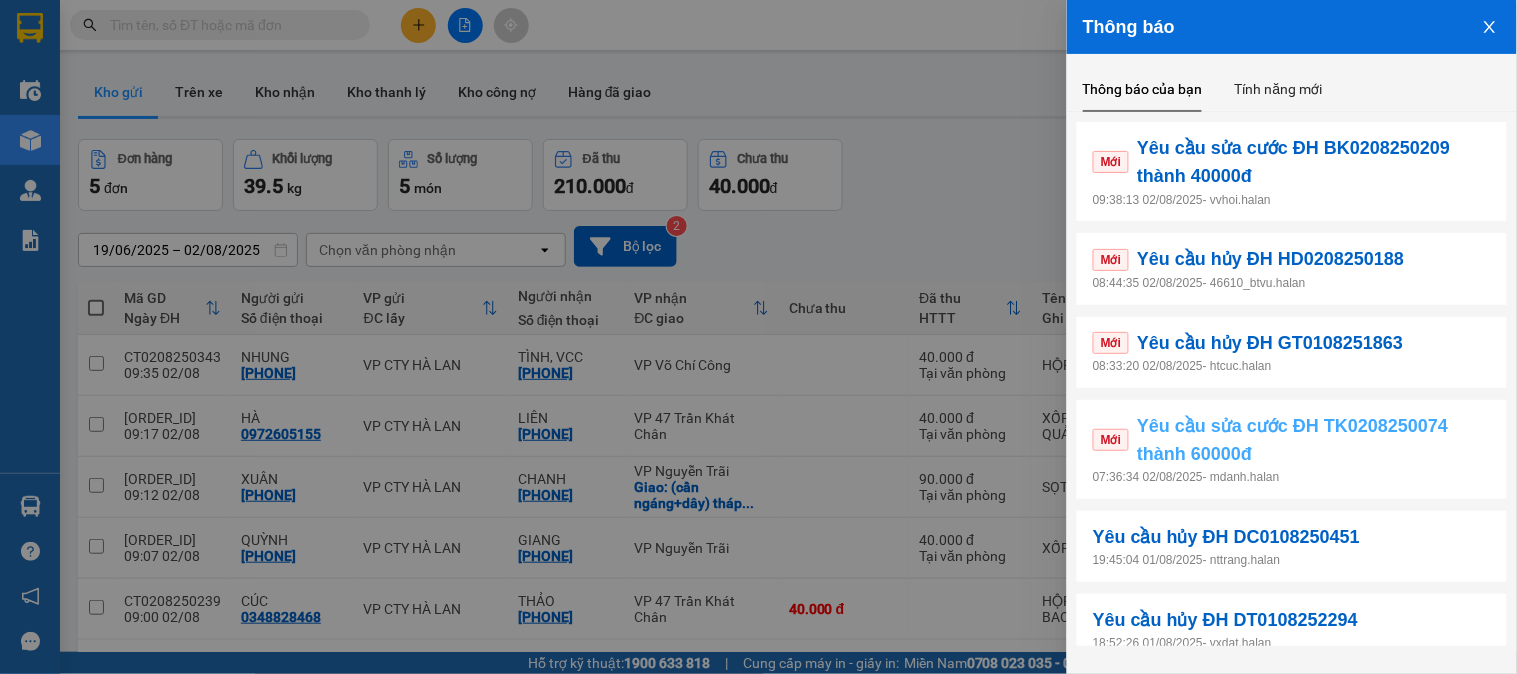 click on "Yêu cầu sửa cước ĐH TK0208250074 thành 60000đ" at bounding box center (1314, 440) 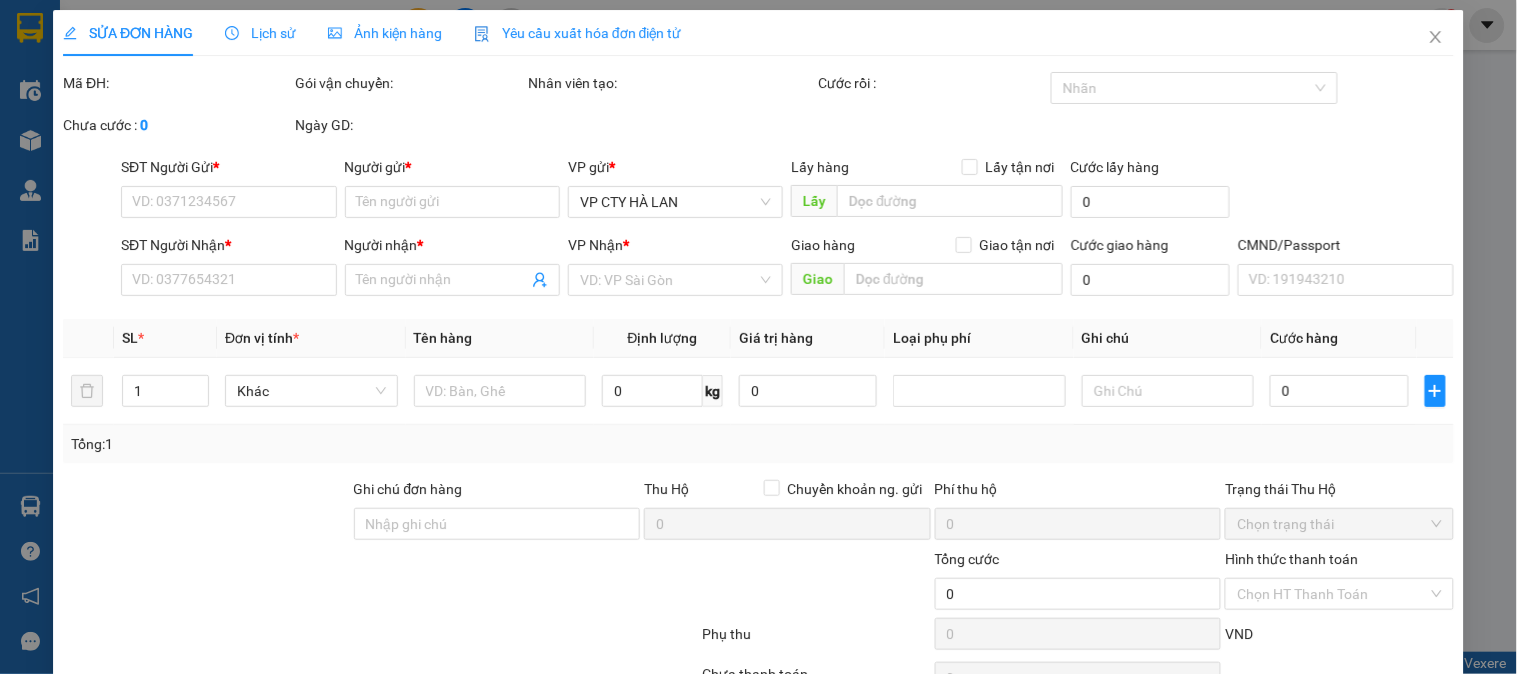 type on "0357252222" 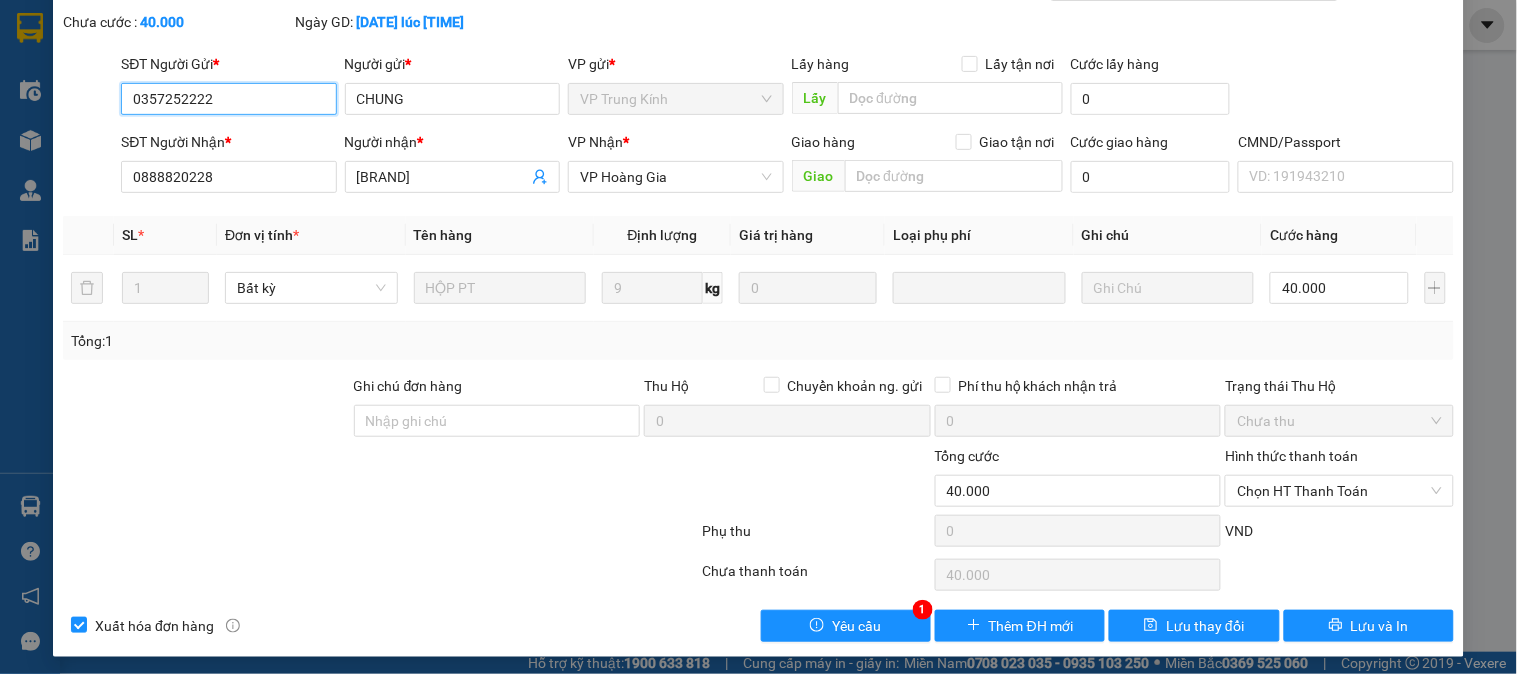 scroll, scrollTop: 136, scrollLeft: 0, axis: vertical 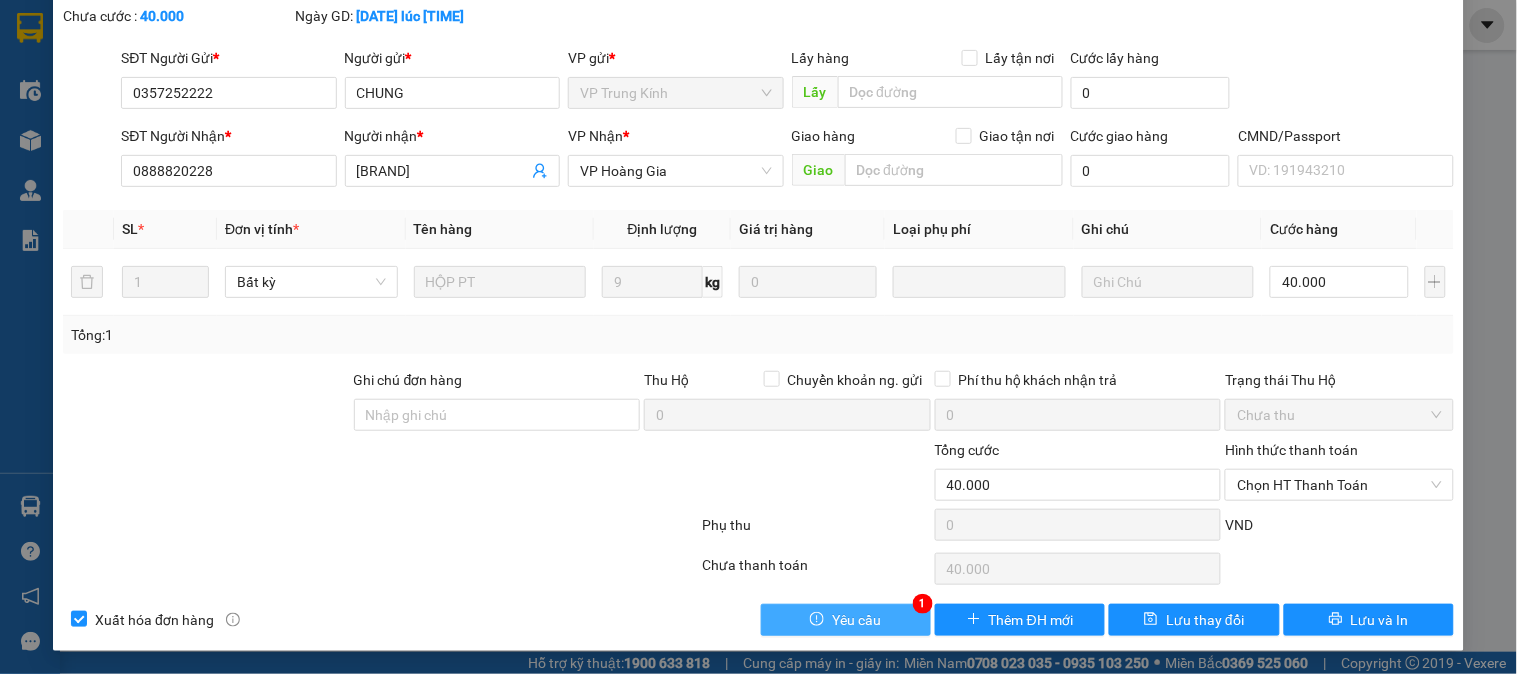 click on "Yêu cầu" at bounding box center (856, 620) 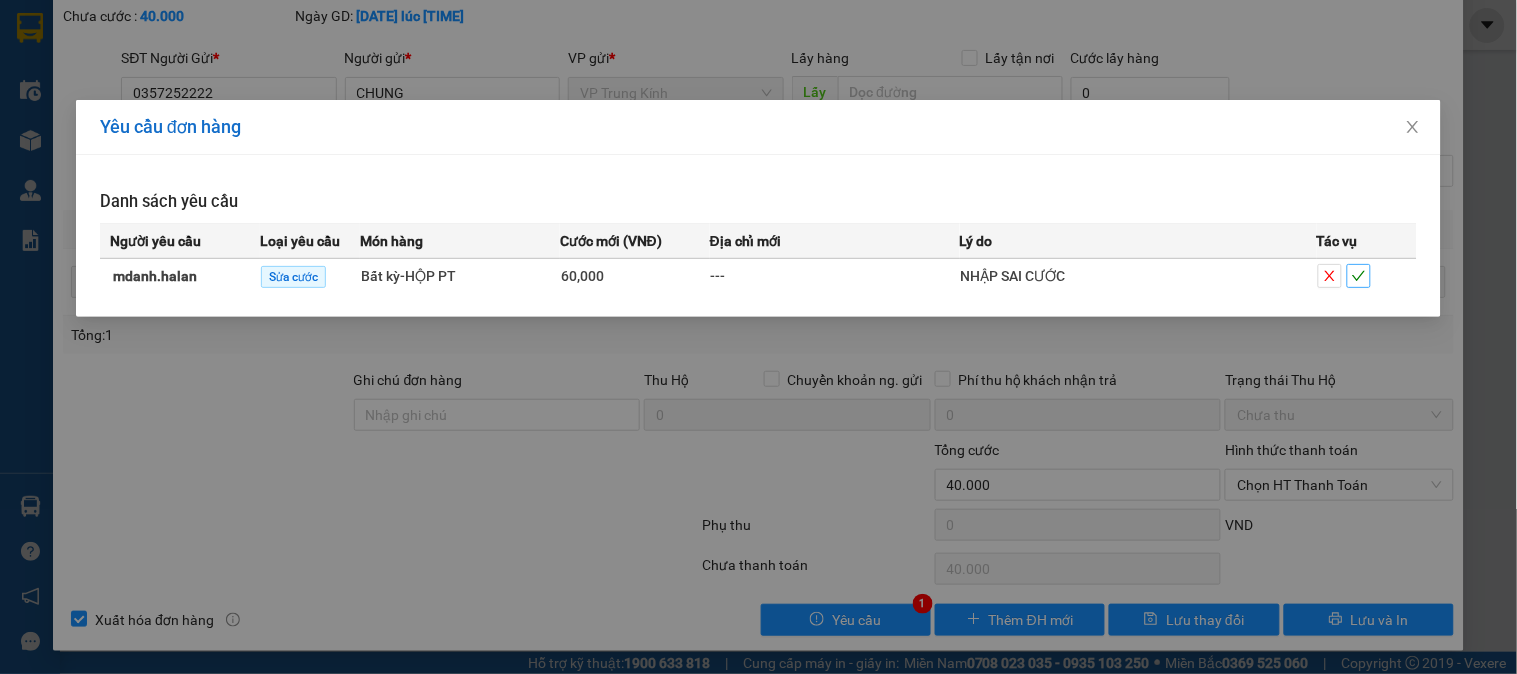 click 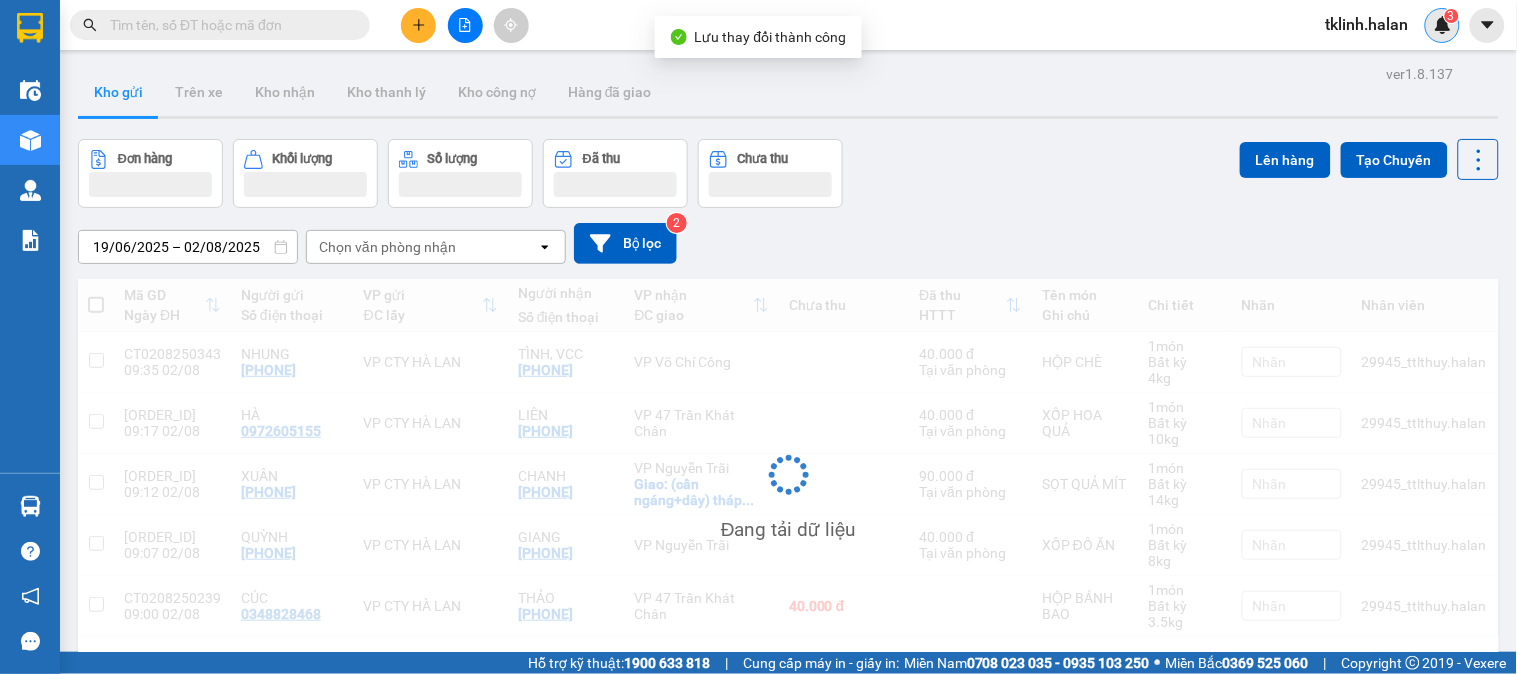 click on "3" at bounding box center [1451, 16] 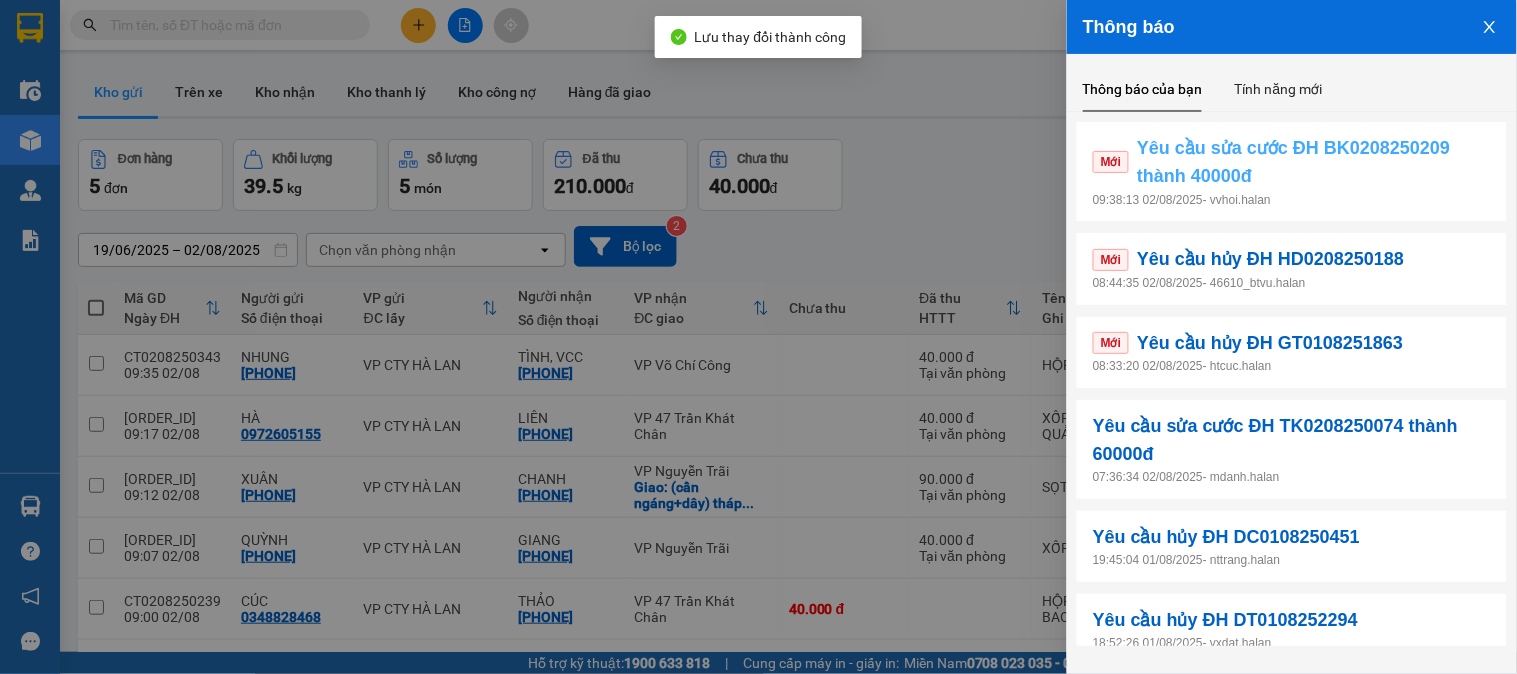 click on "Yêu cầu sửa cước ĐH BK0208250209 thành 40000đ" at bounding box center (1314, 162) 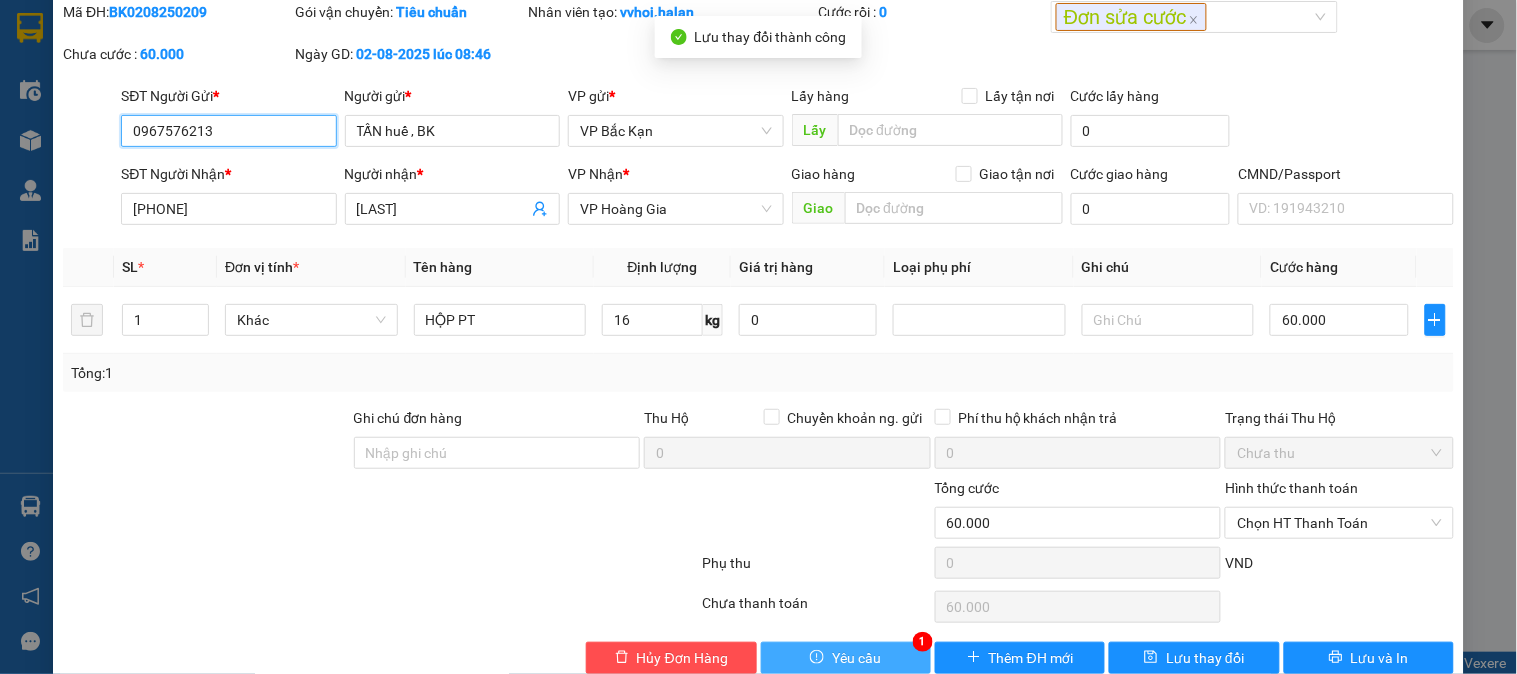 scroll, scrollTop: 110, scrollLeft: 0, axis: vertical 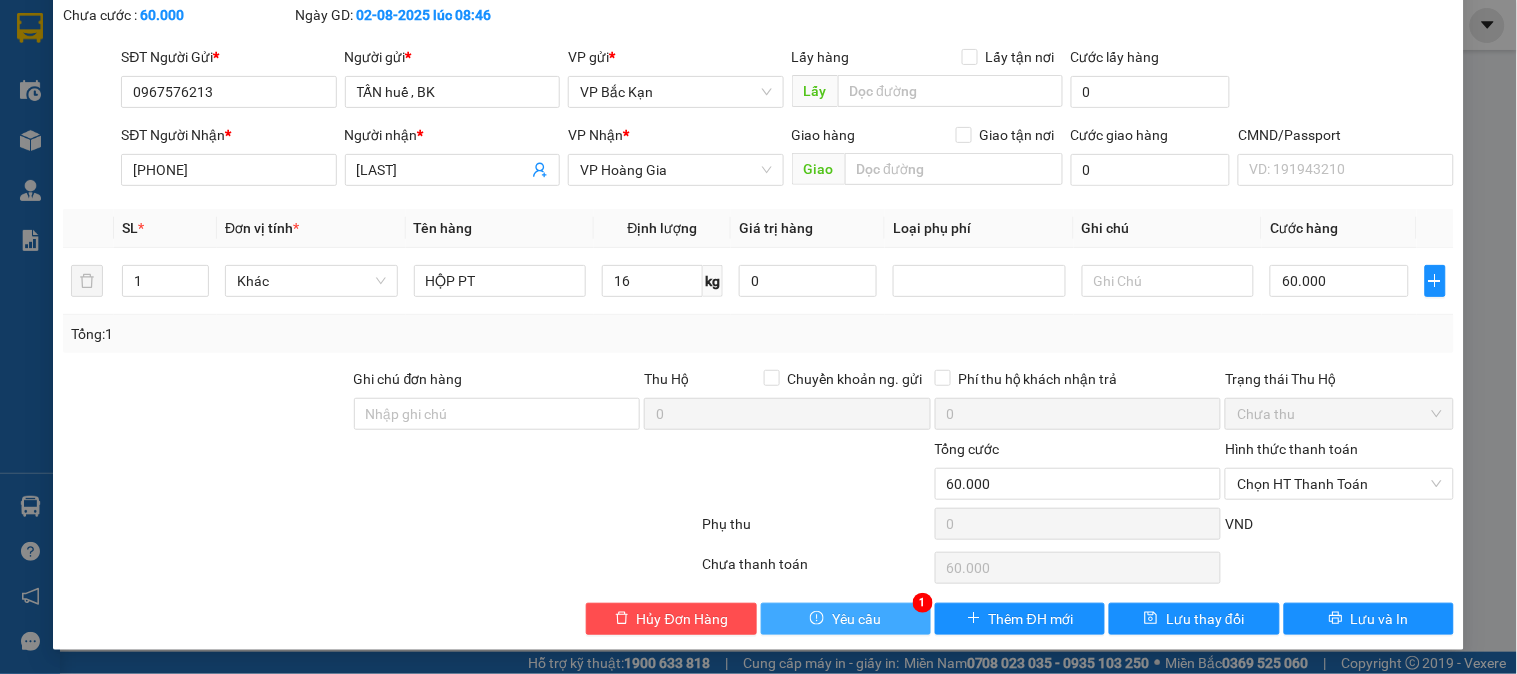 click on "Yêu cầu" at bounding box center [856, 619] 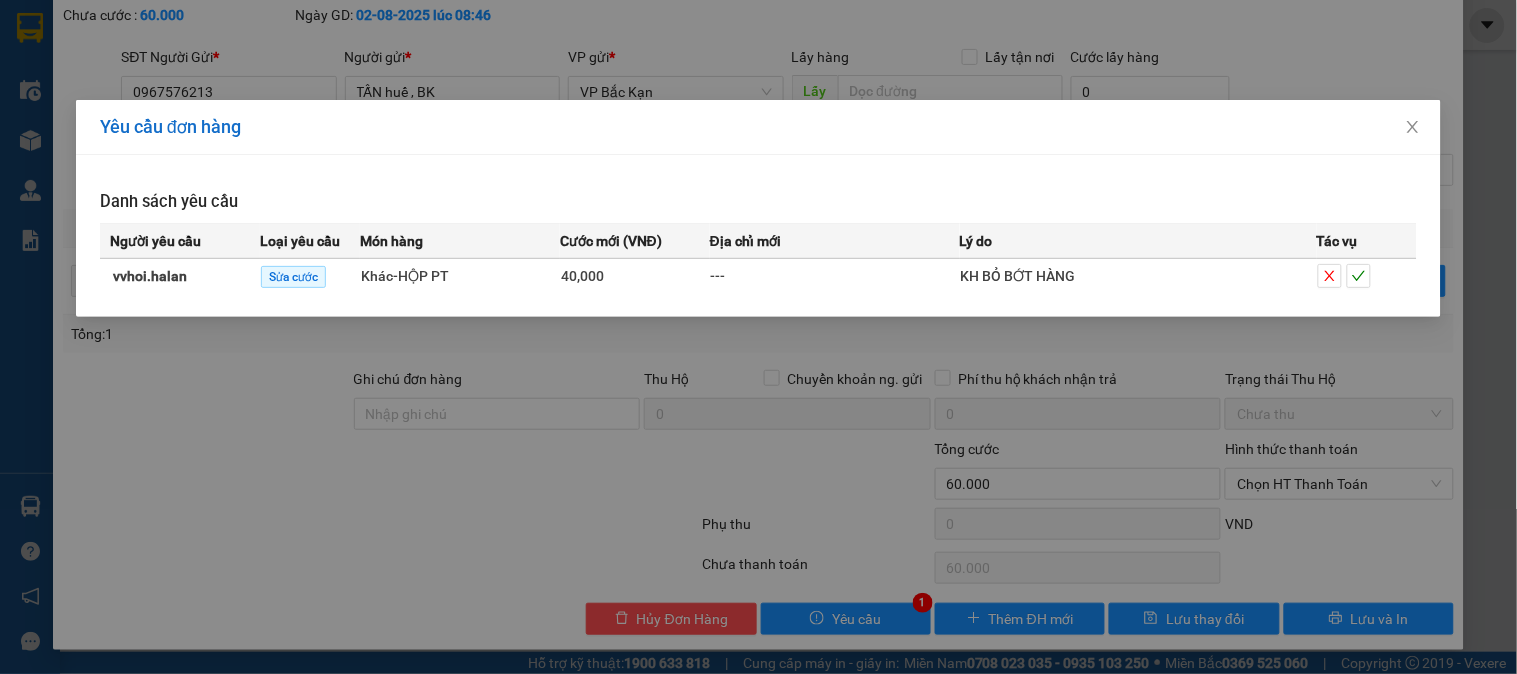 click on "Yêu cầu đơn hàng Danh sách yêu cầu Người yêu cầu Loại yêu cầu Món hàng Cước mới (VNĐ) Địa chỉ mới Lý do Tác vụ vvhoi.halan Sửa cước Khác  -  HỘP PT 40,000 --- KH BỎ BỚT HÀNG" at bounding box center [758, 337] 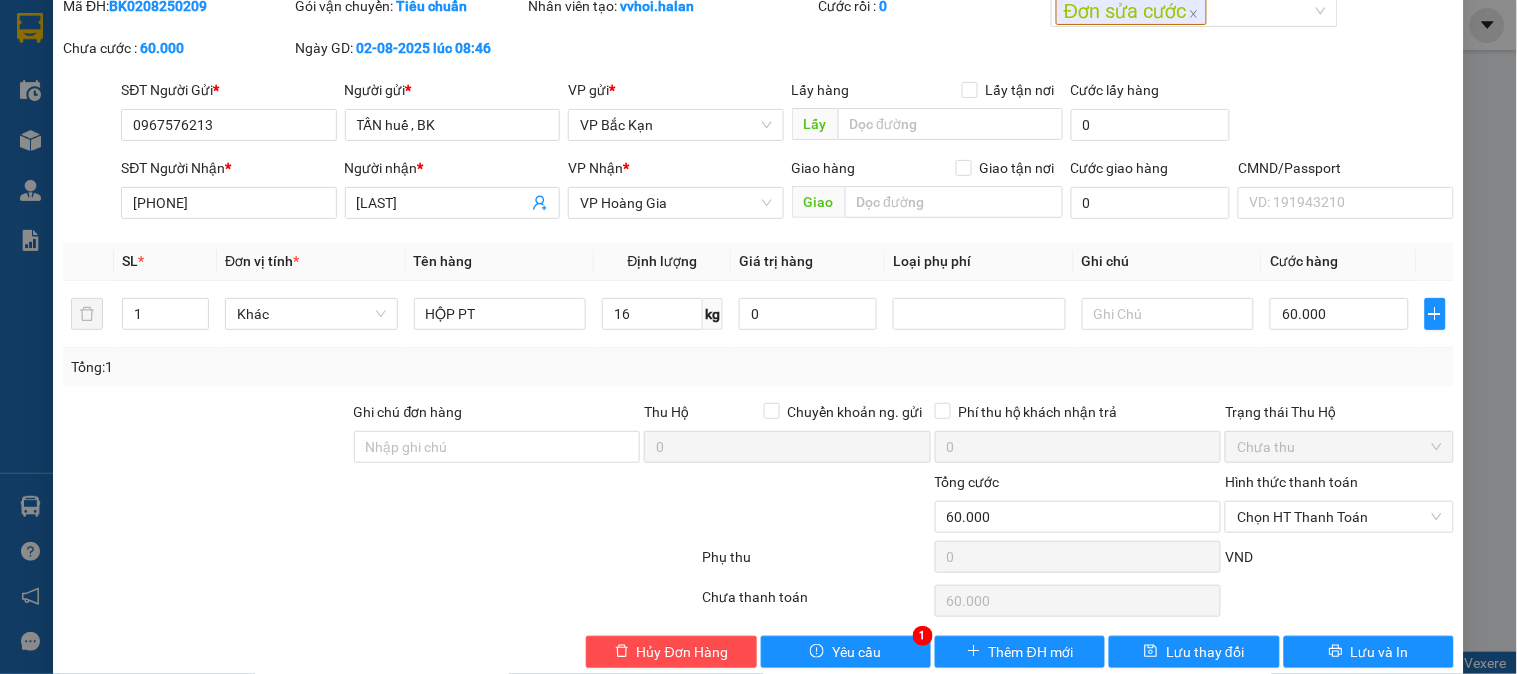 scroll, scrollTop: 110, scrollLeft: 0, axis: vertical 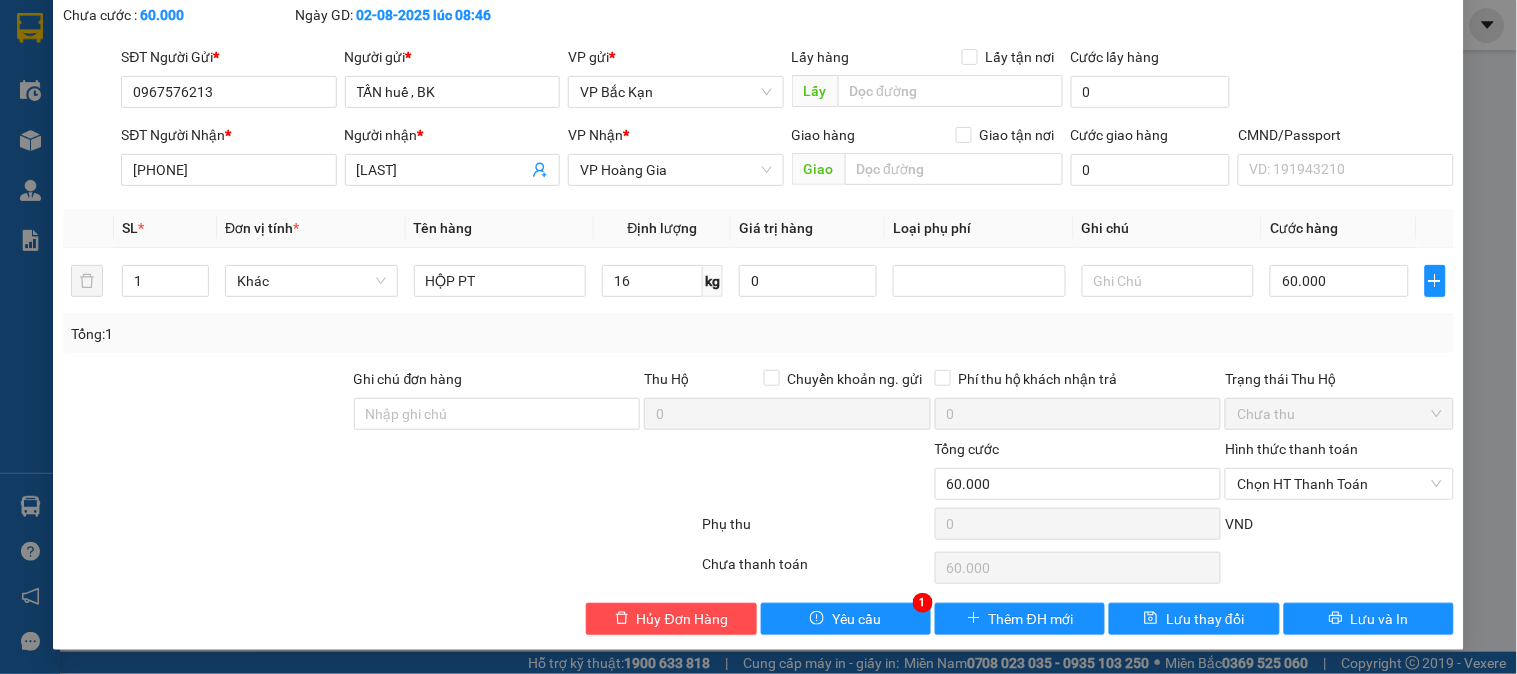 drag, startPoint x: 545, startPoint y: 574, endPoint x: 568, endPoint y: 566, distance: 24.351591 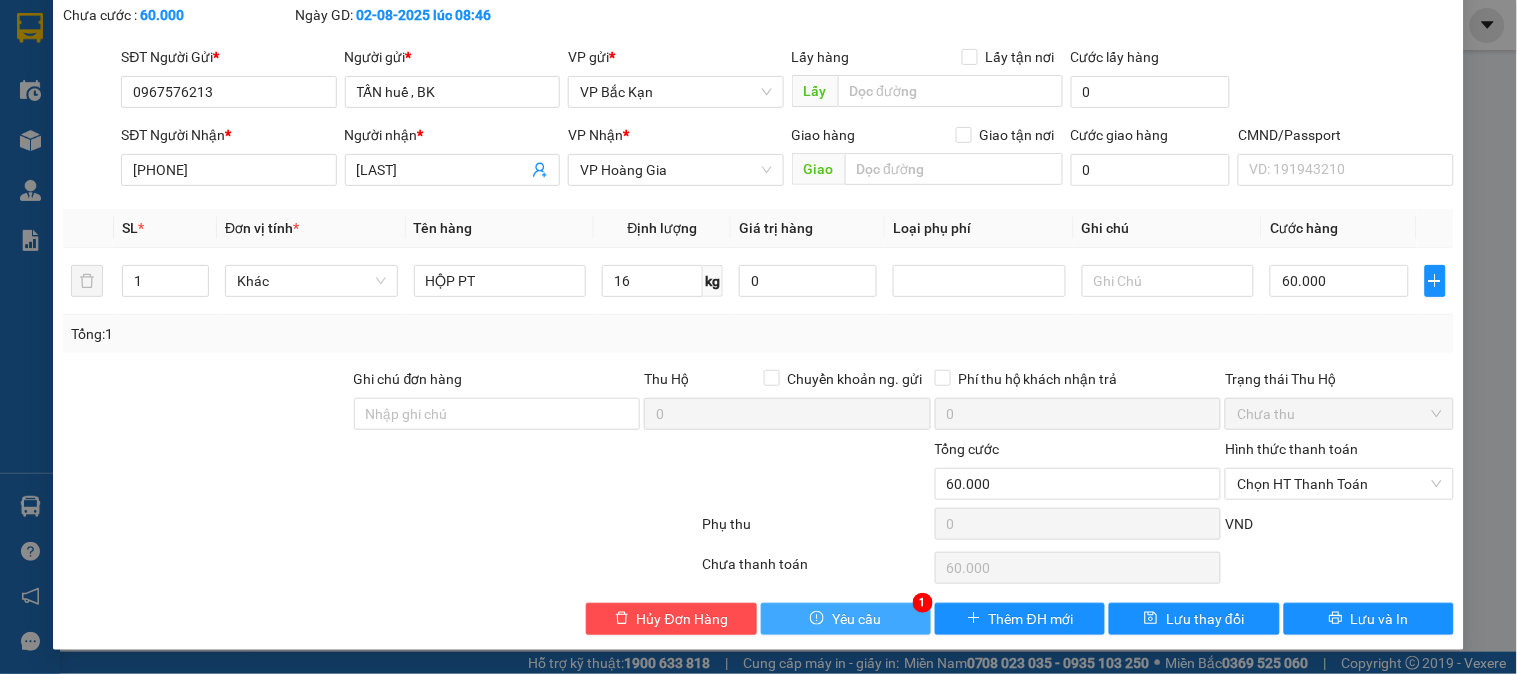 click on "Yêu cầu" at bounding box center (856, 619) 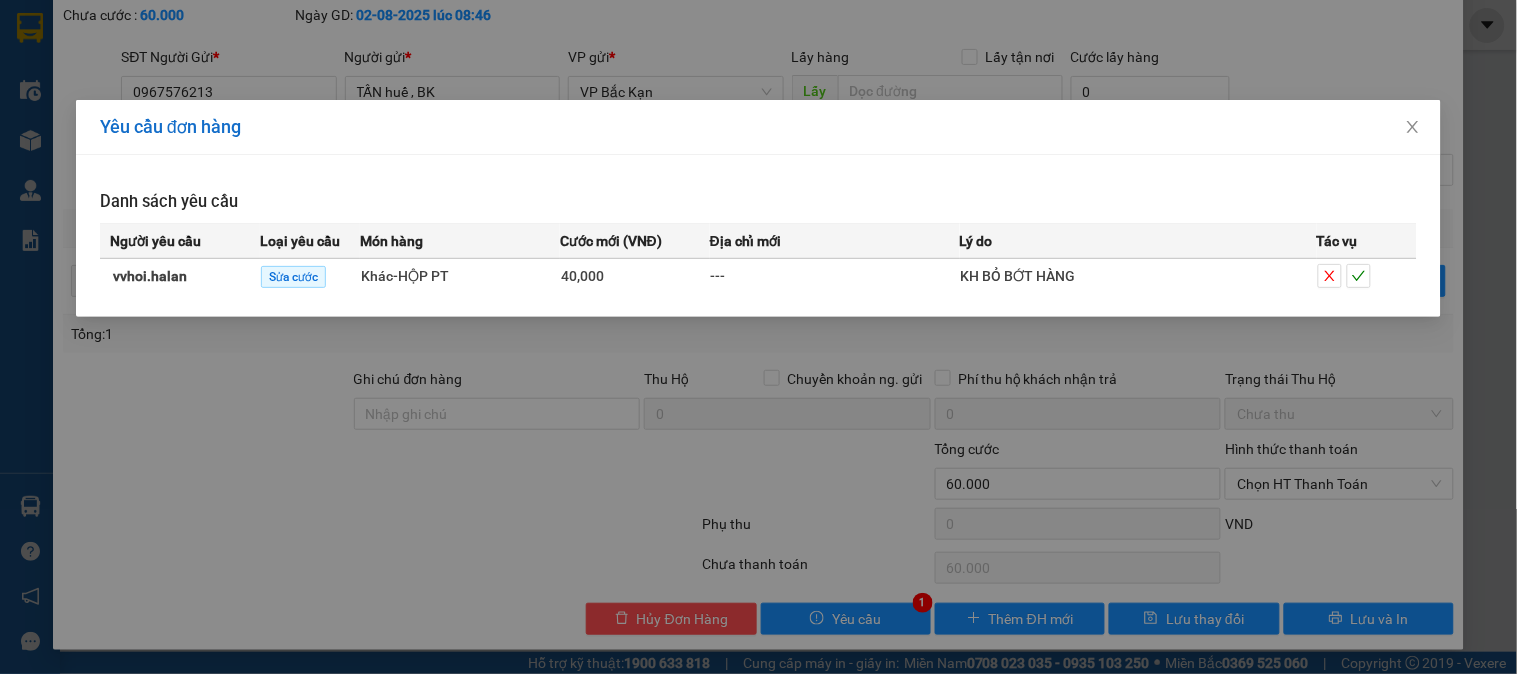 click on "Yêu cầu đơn hàng Danh sách yêu cầu Người yêu cầu Loại yêu cầu Món hàng Cước mới (VNĐ) Địa chỉ mới Lý do Tác vụ vvhoi.halan Sửa cước Khác  -  HỘP PT 40,000 --- KH BỎ BỚT HÀNG" at bounding box center [758, 337] 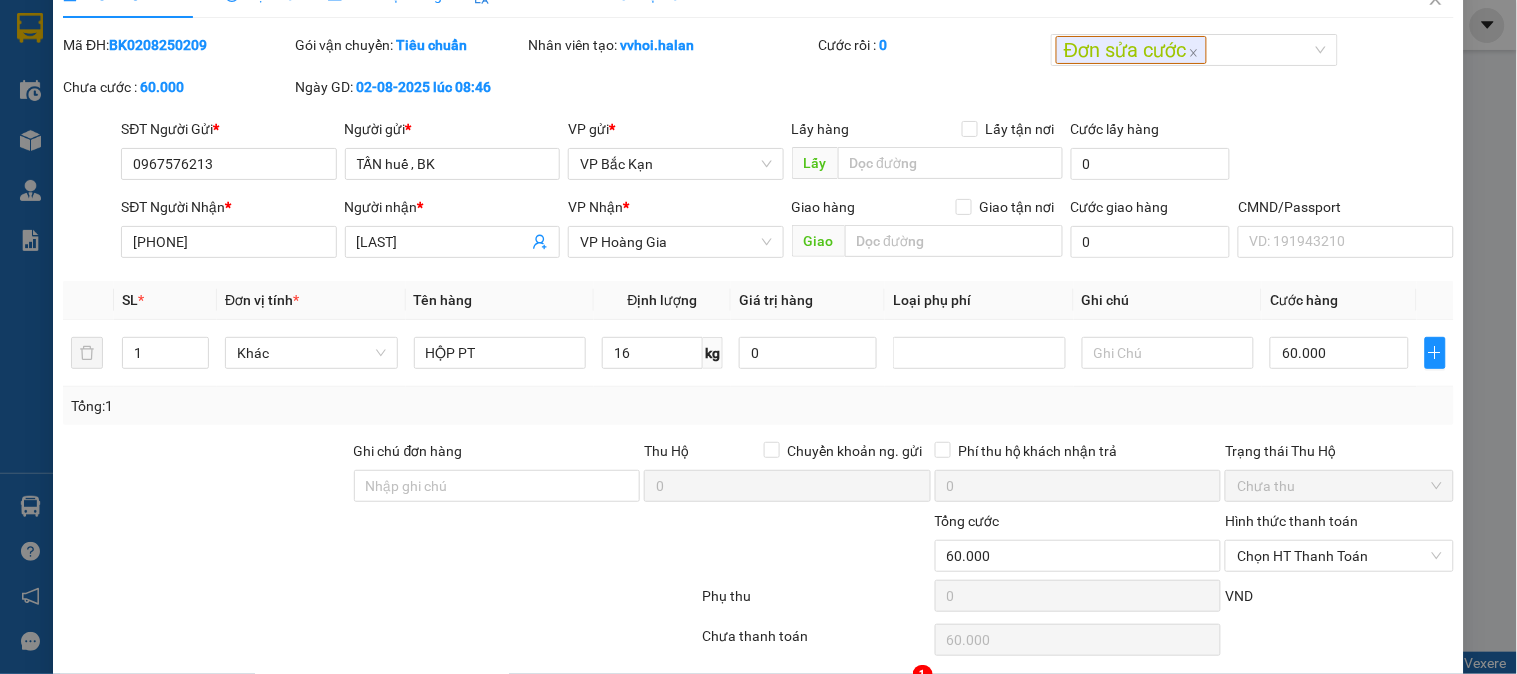 scroll, scrollTop: 0, scrollLeft: 0, axis: both 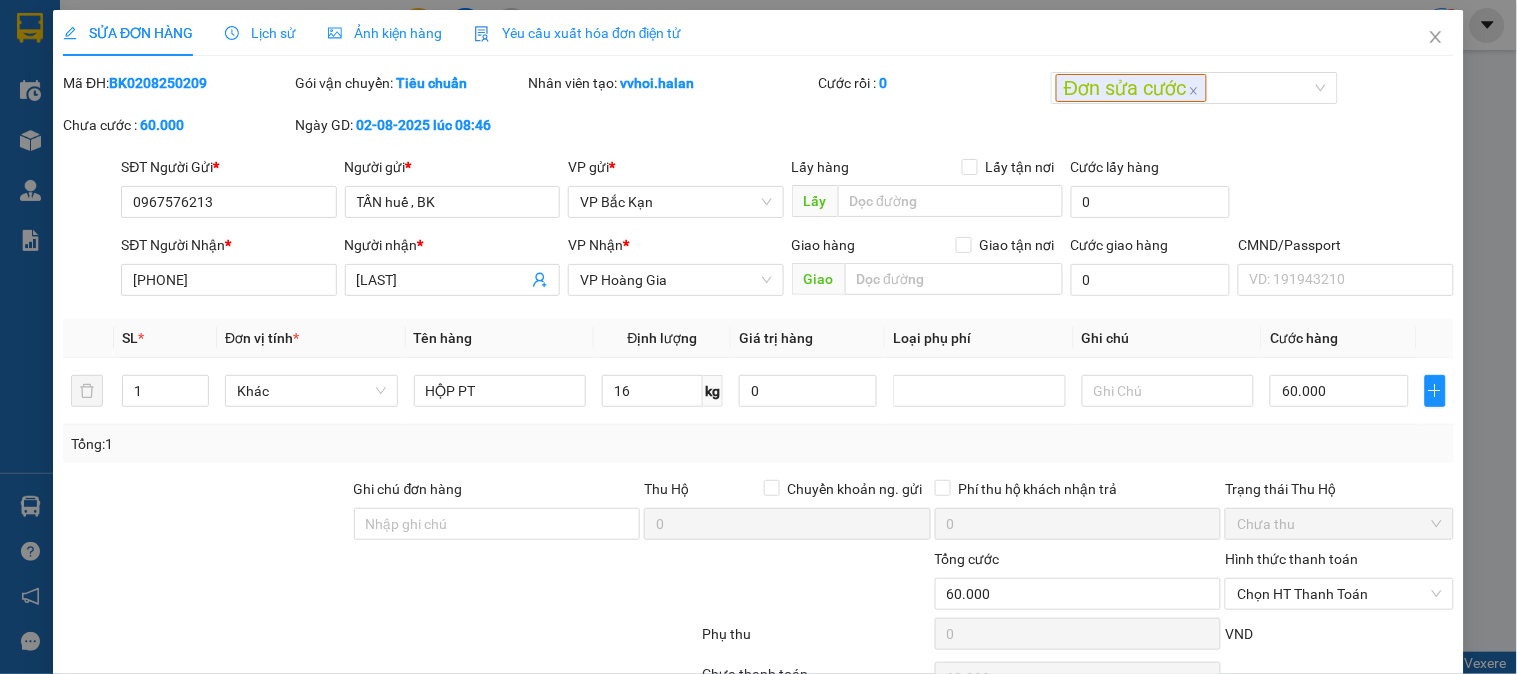 click at bounding box center (206, 513) 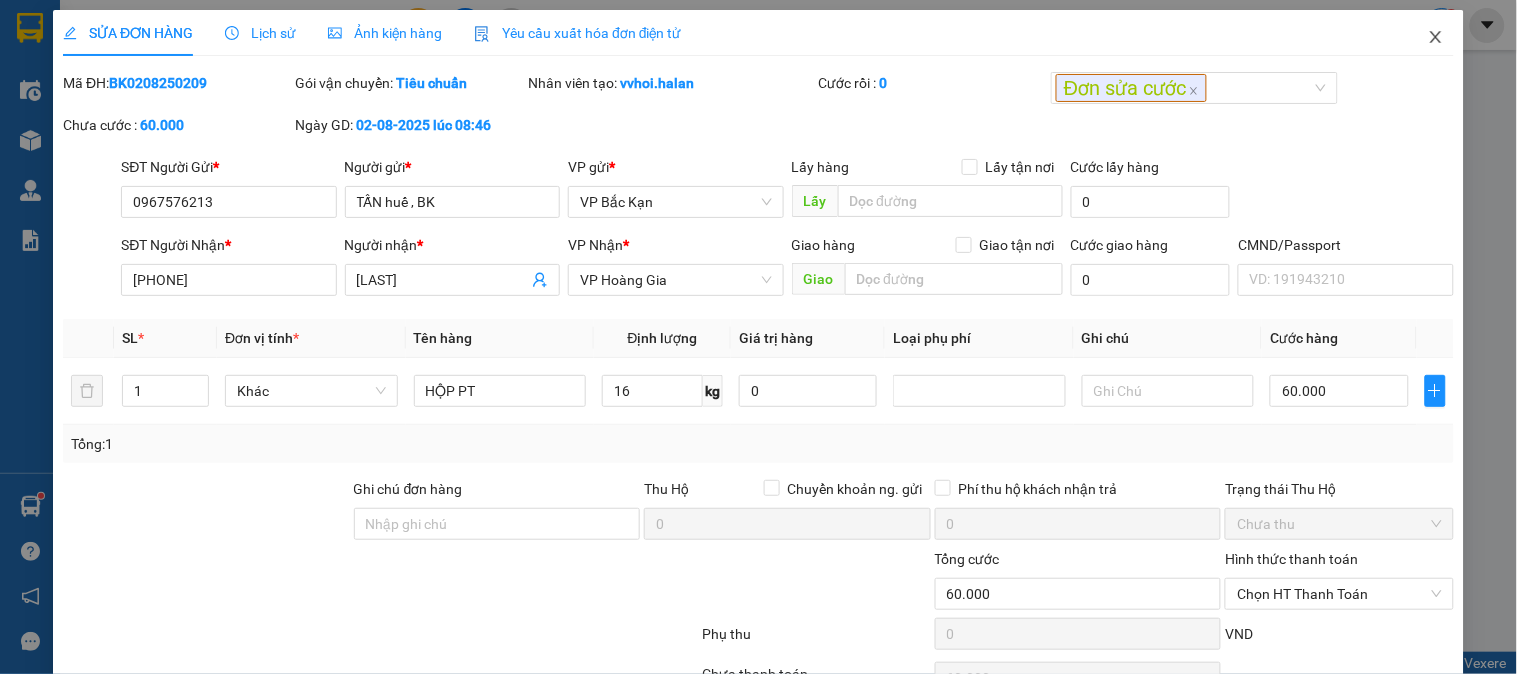 click at bounding box center (1436, 38) 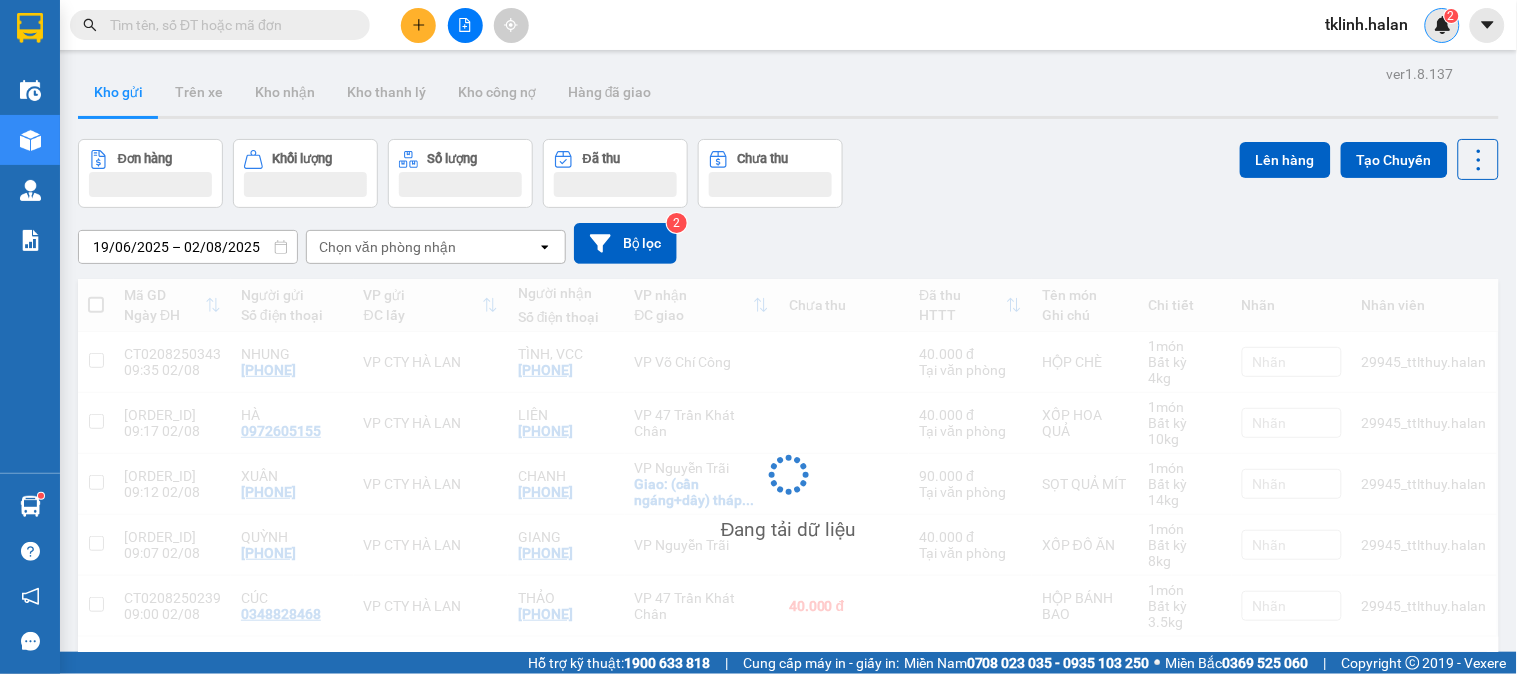 click at bounding box center [1443, 25] 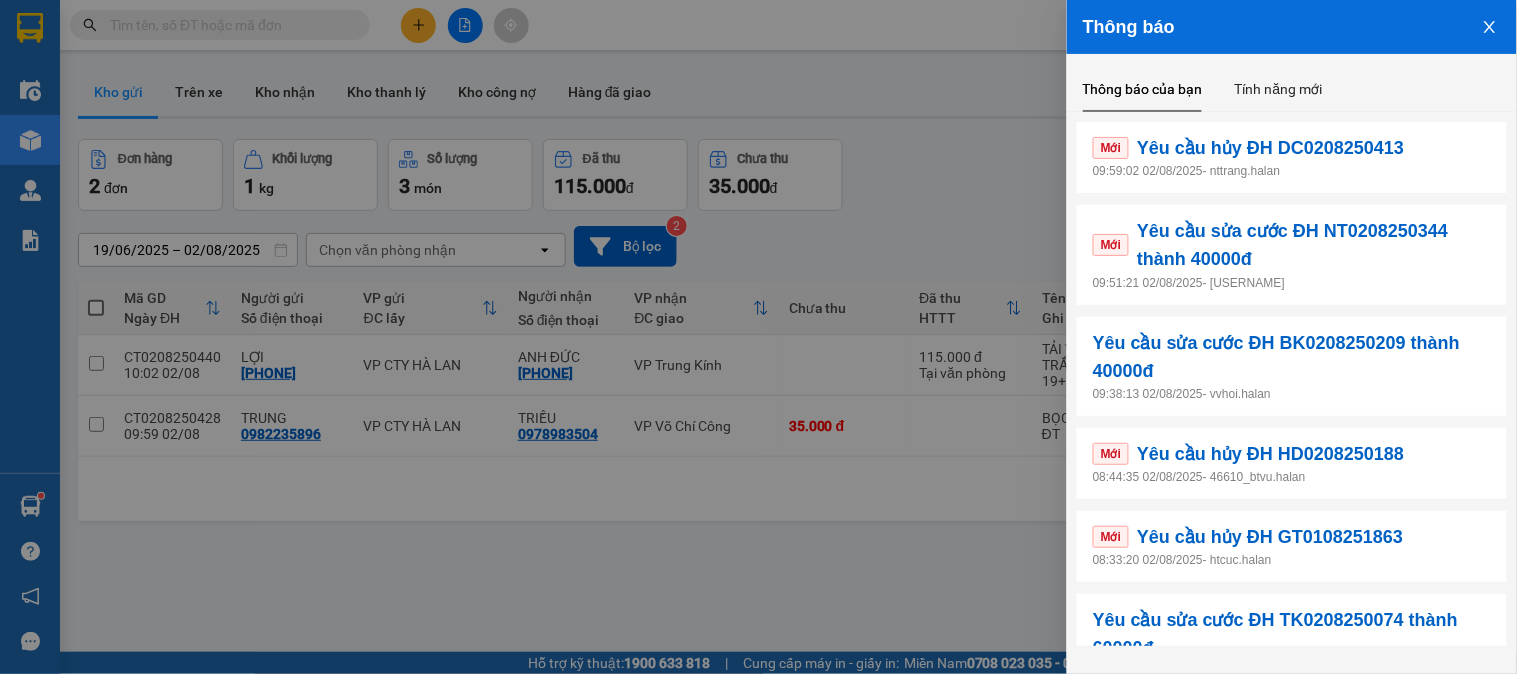 click on "08:33:20 02/08/2025  - htcuc.halan" at bounding box center [1292, 560] 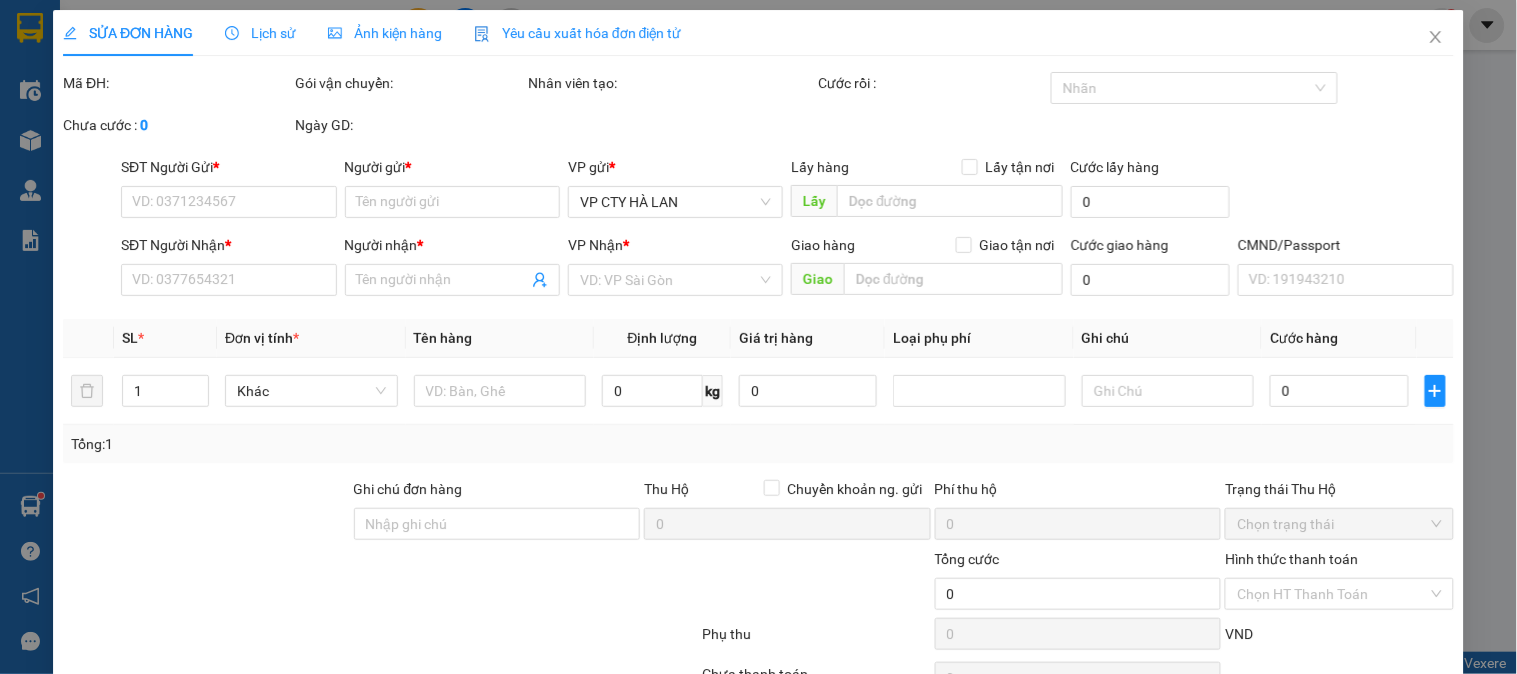 type on "0986060307" 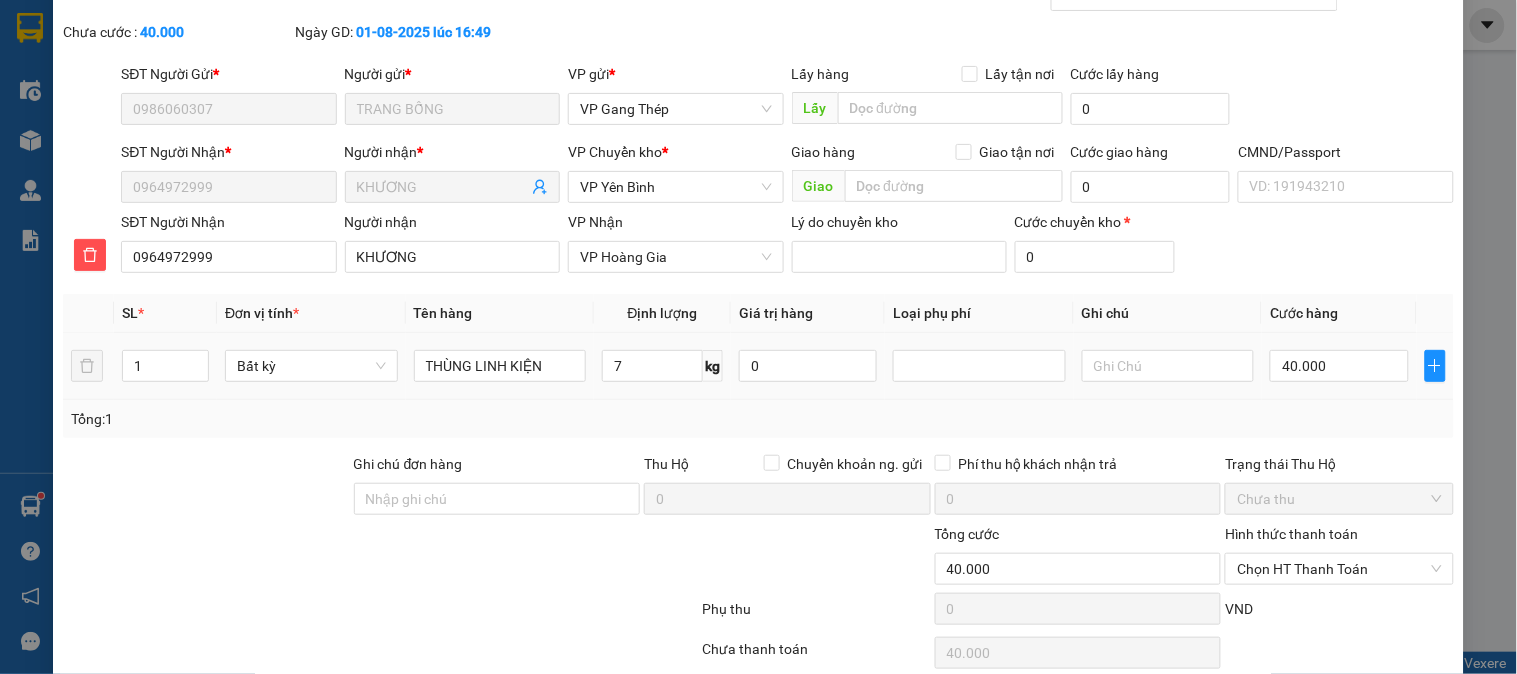 scroll, scrollTop: 177, scrollLeft: 0, axis: vertical 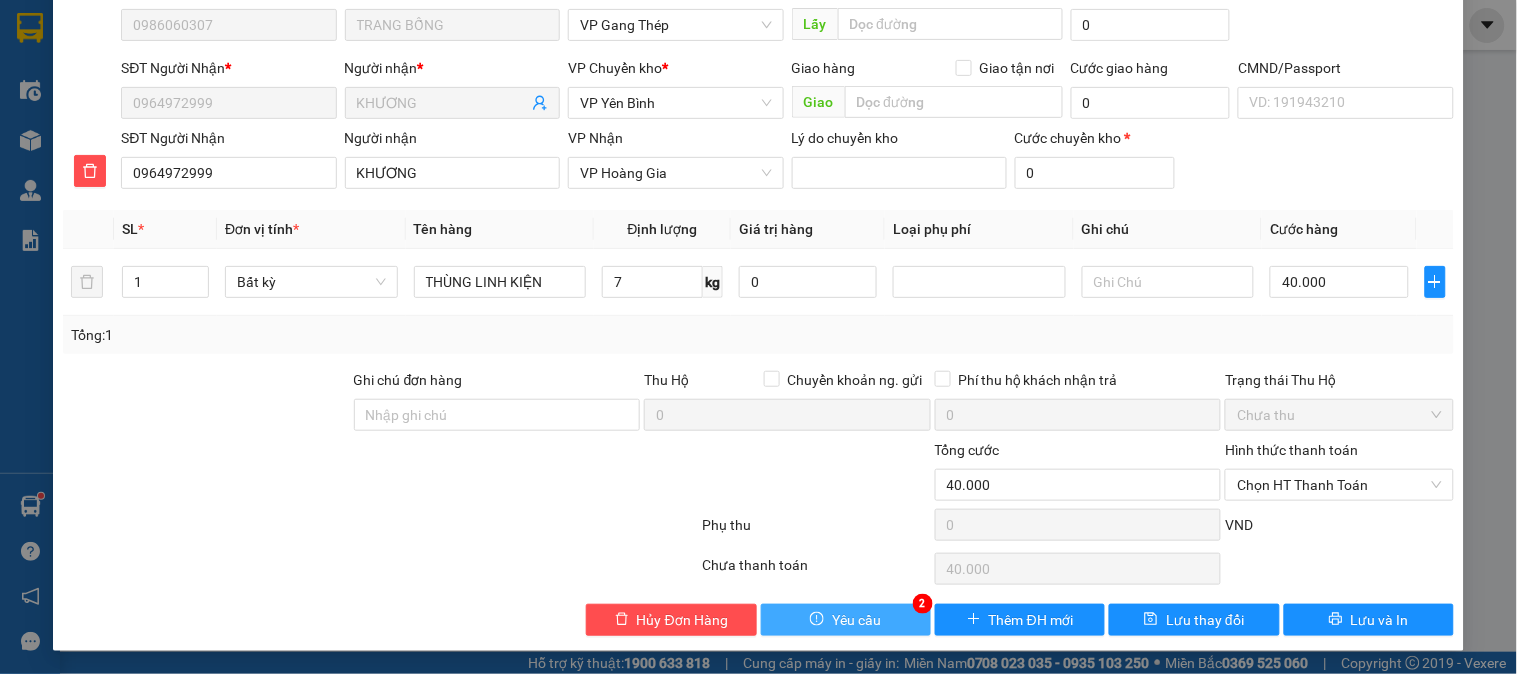 click on "Yêu cầu" at bounding box center (846, 620) 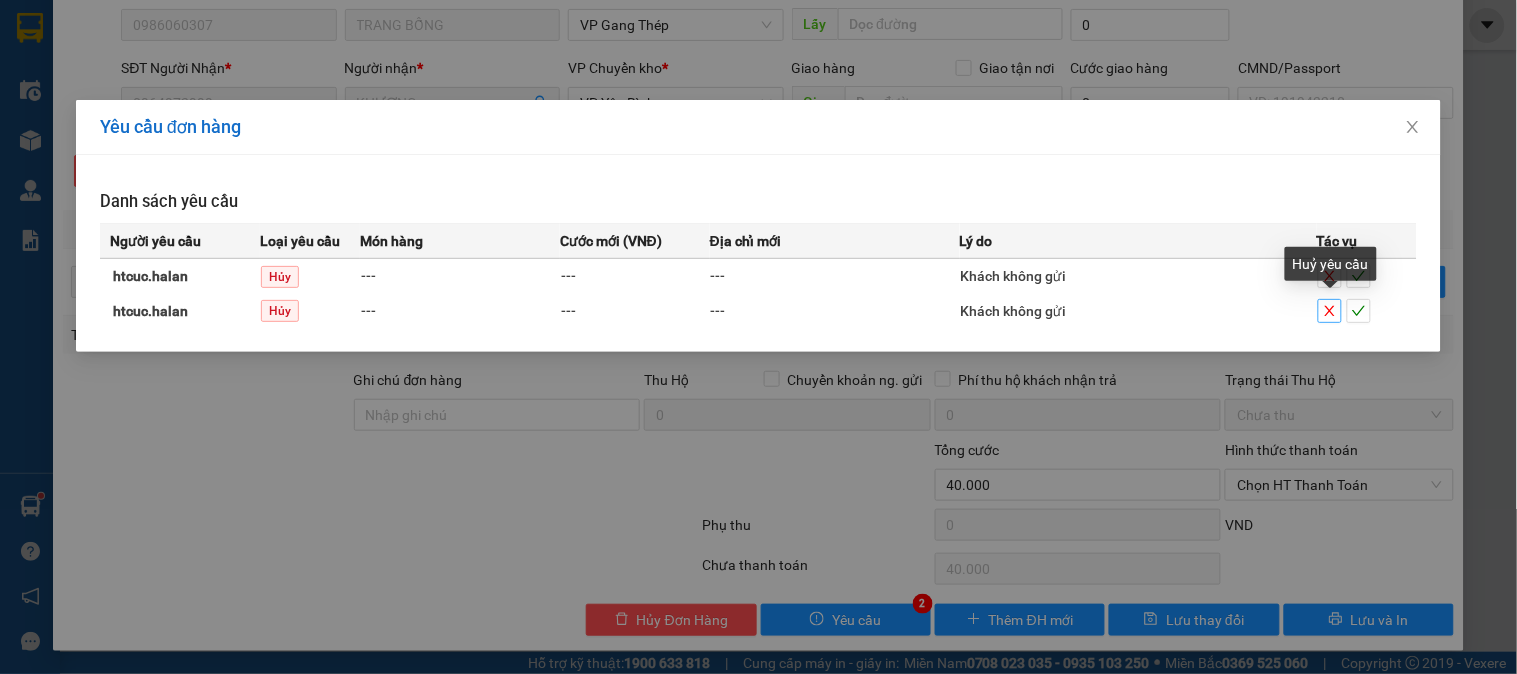 click 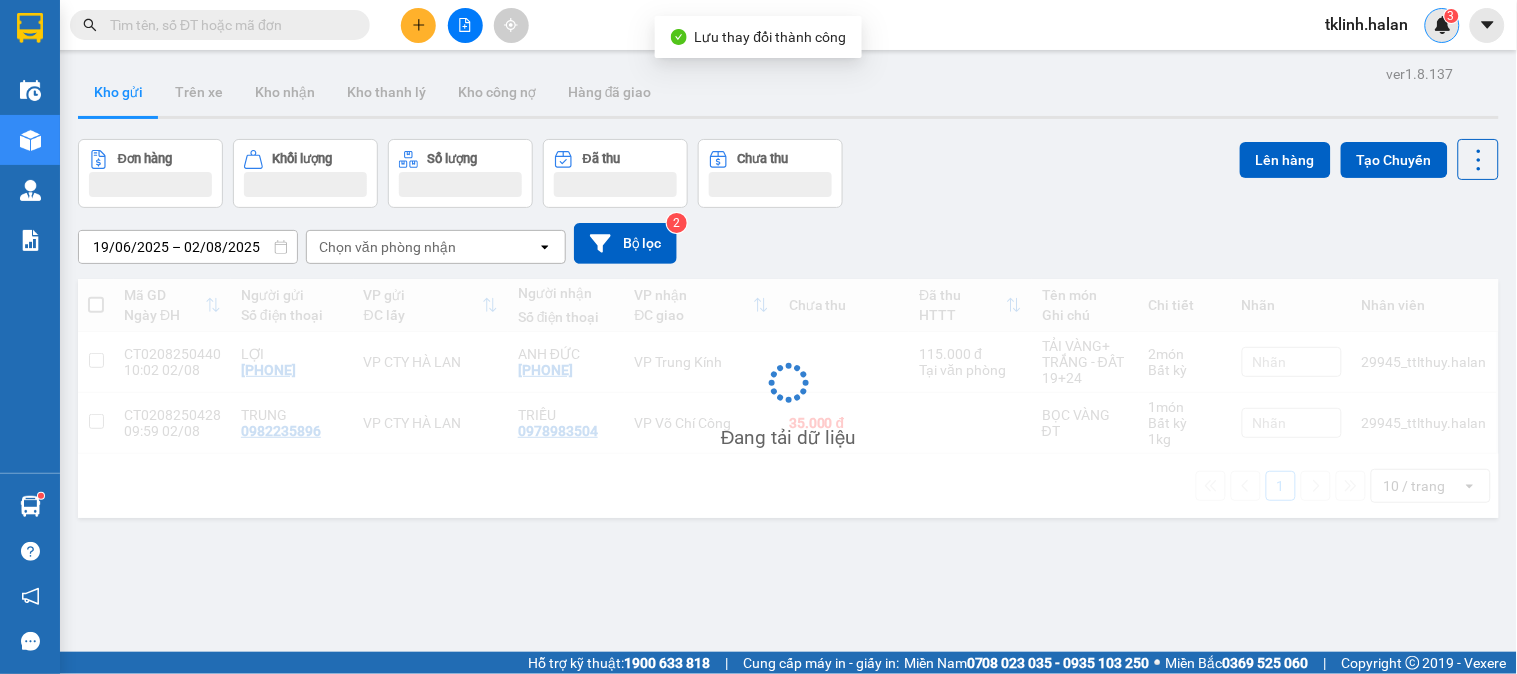 click at bounding box center [1443, 25] 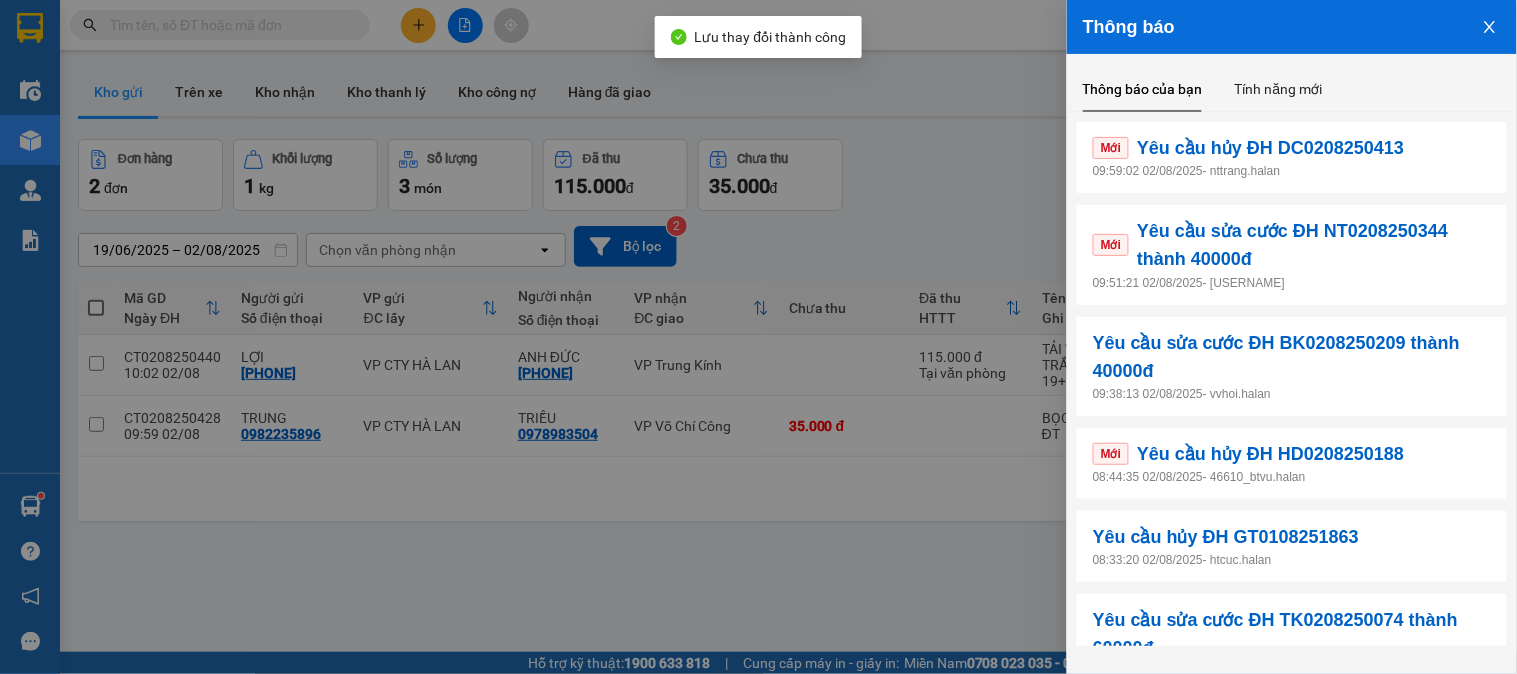click on "08:44:35 02/08/2025  - 46610_btvu.halan" at bounding box center [1292, 477] 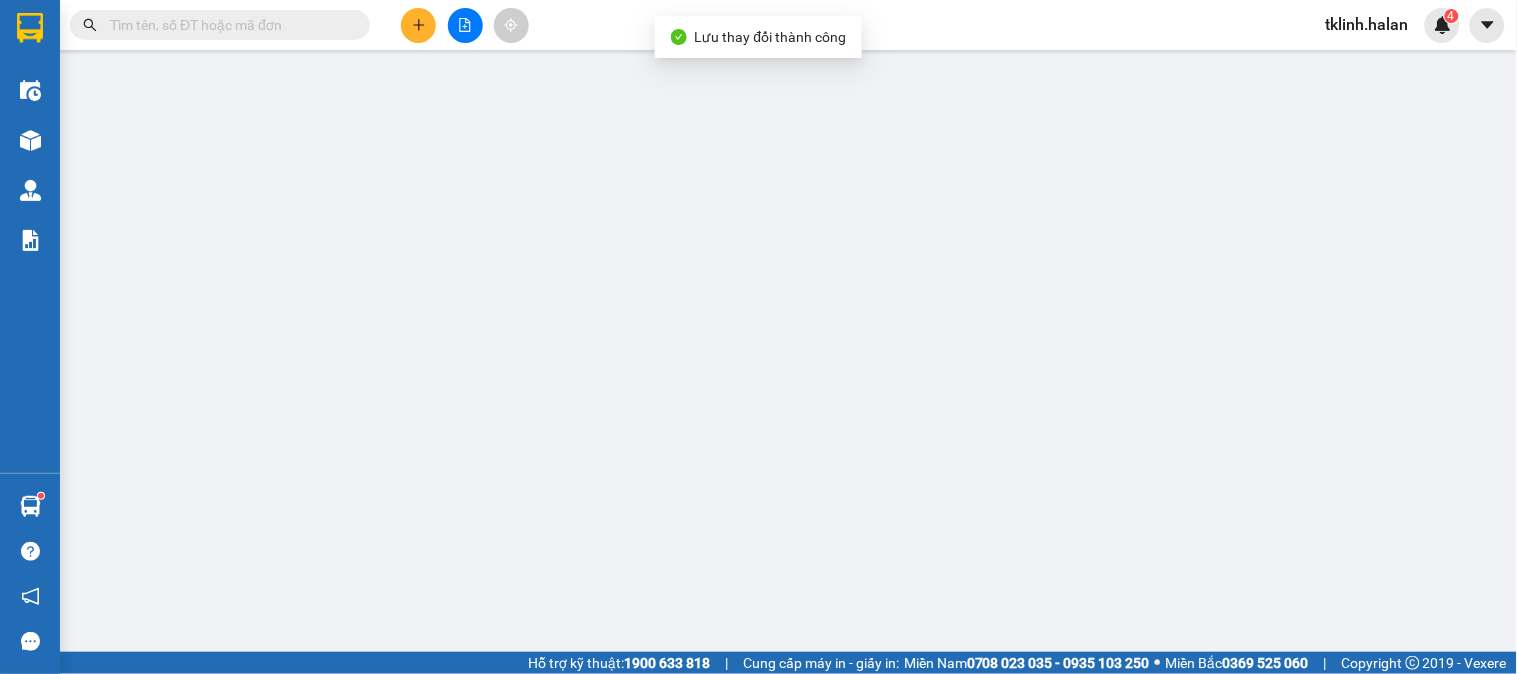 type on "0912826770" 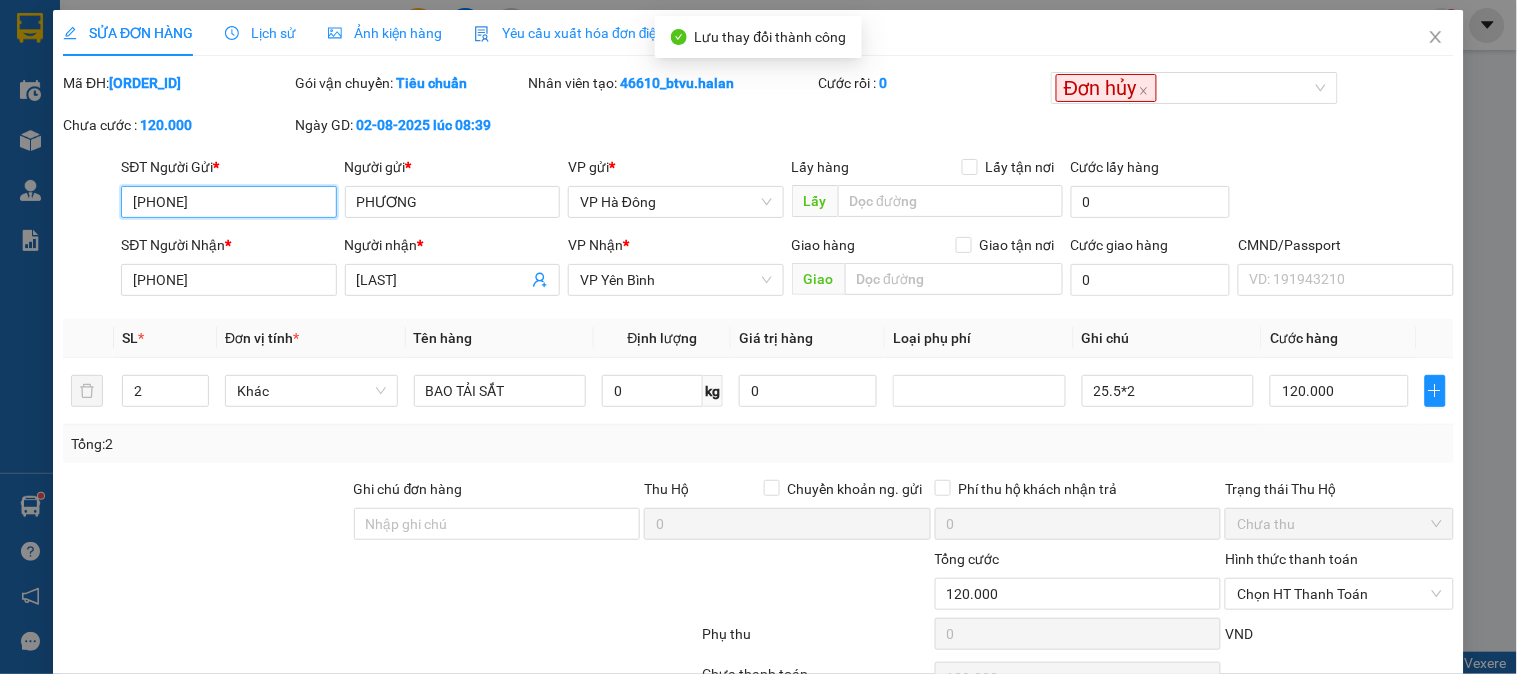 click on "0912826770" at bounding box center (228, 202) 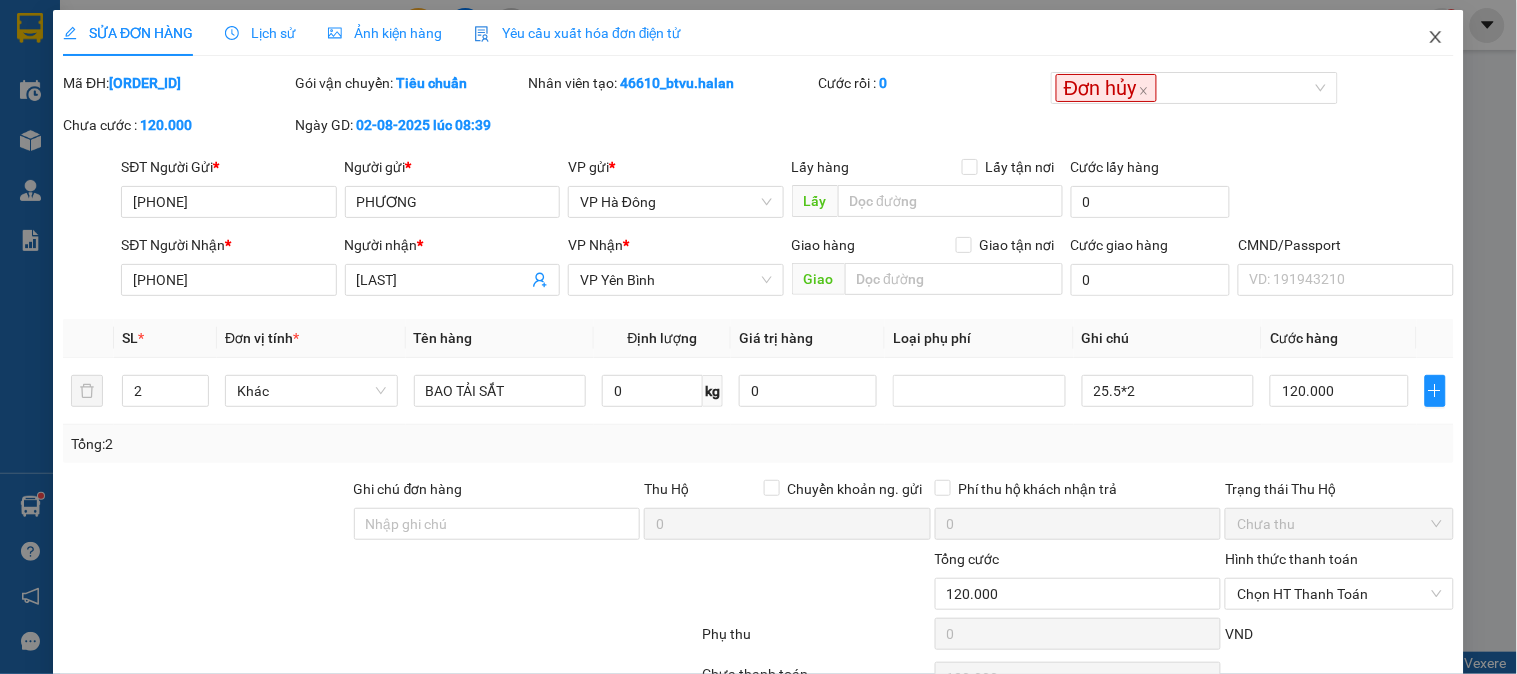 click at bounding box center [1436, 38] 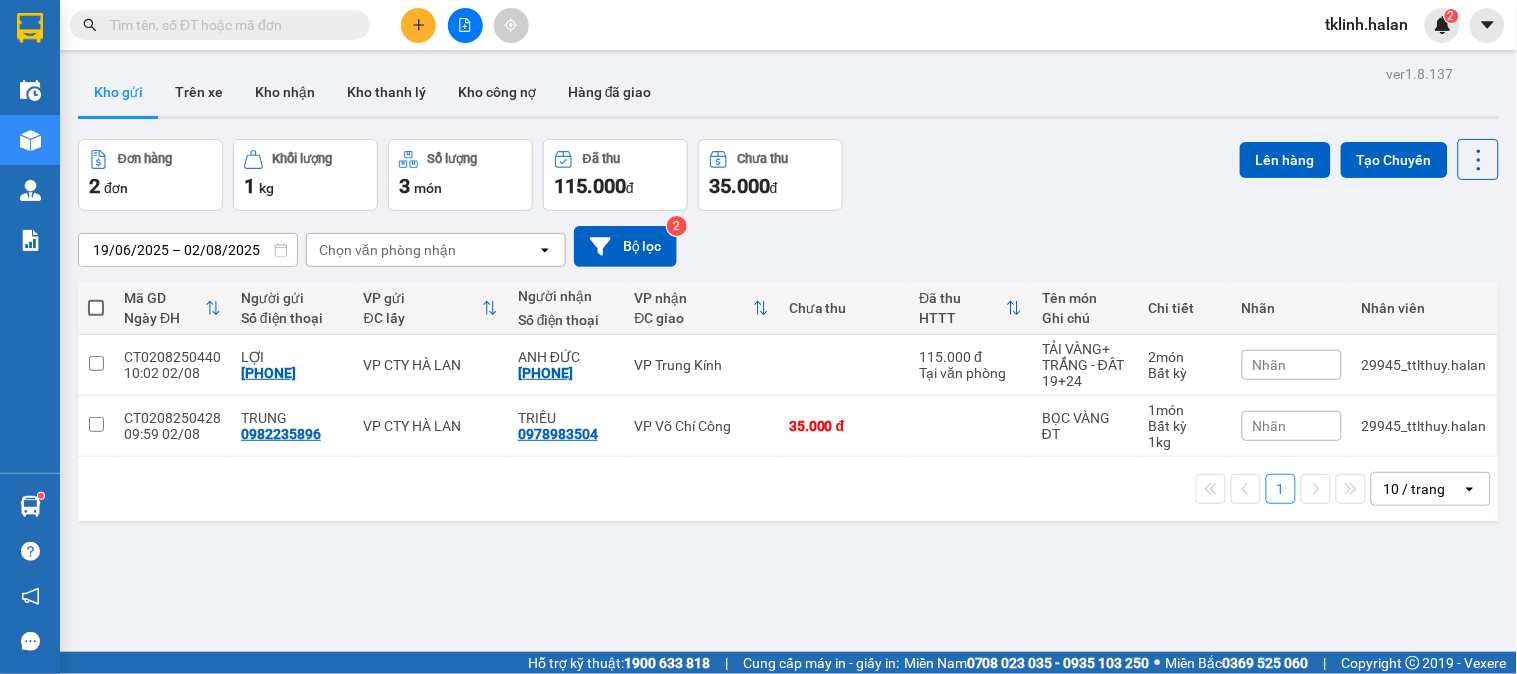 click at bounding box center [228, 25] 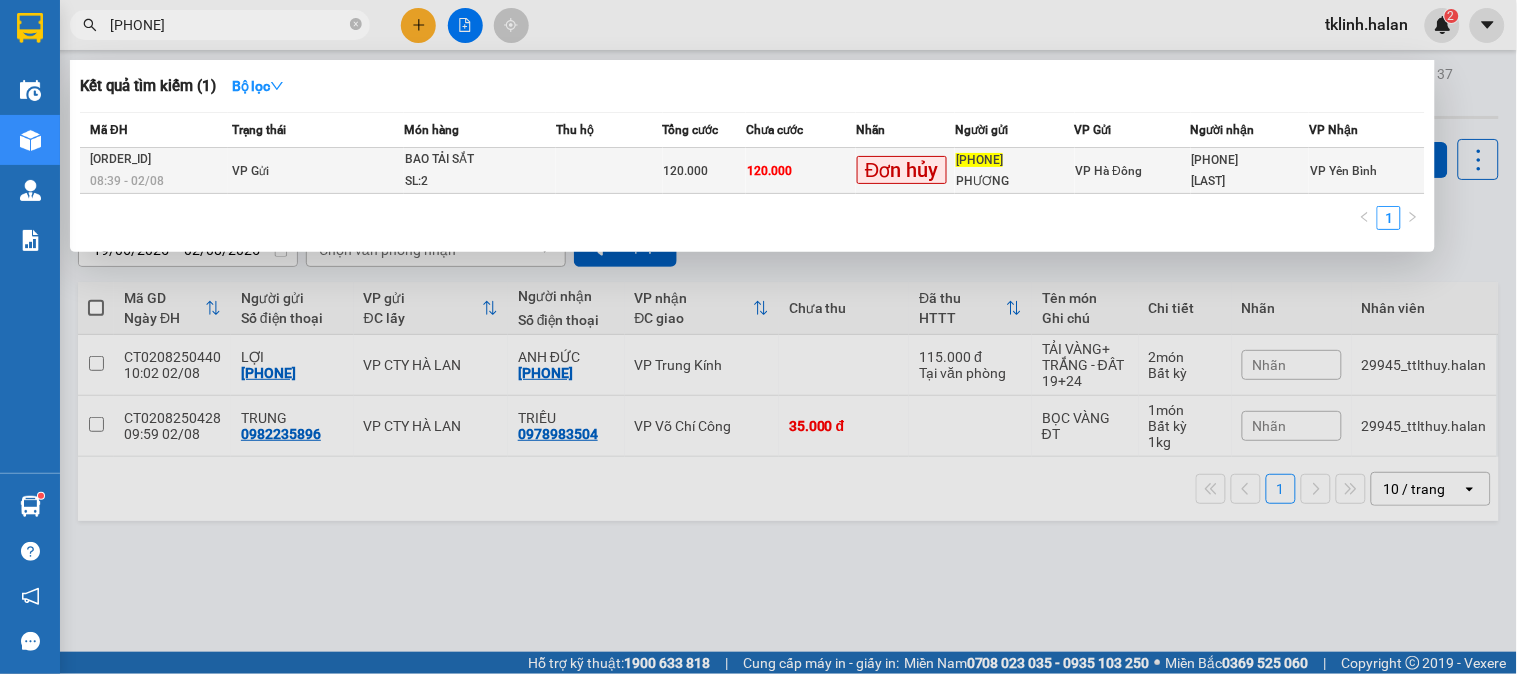 type on "0912826770" 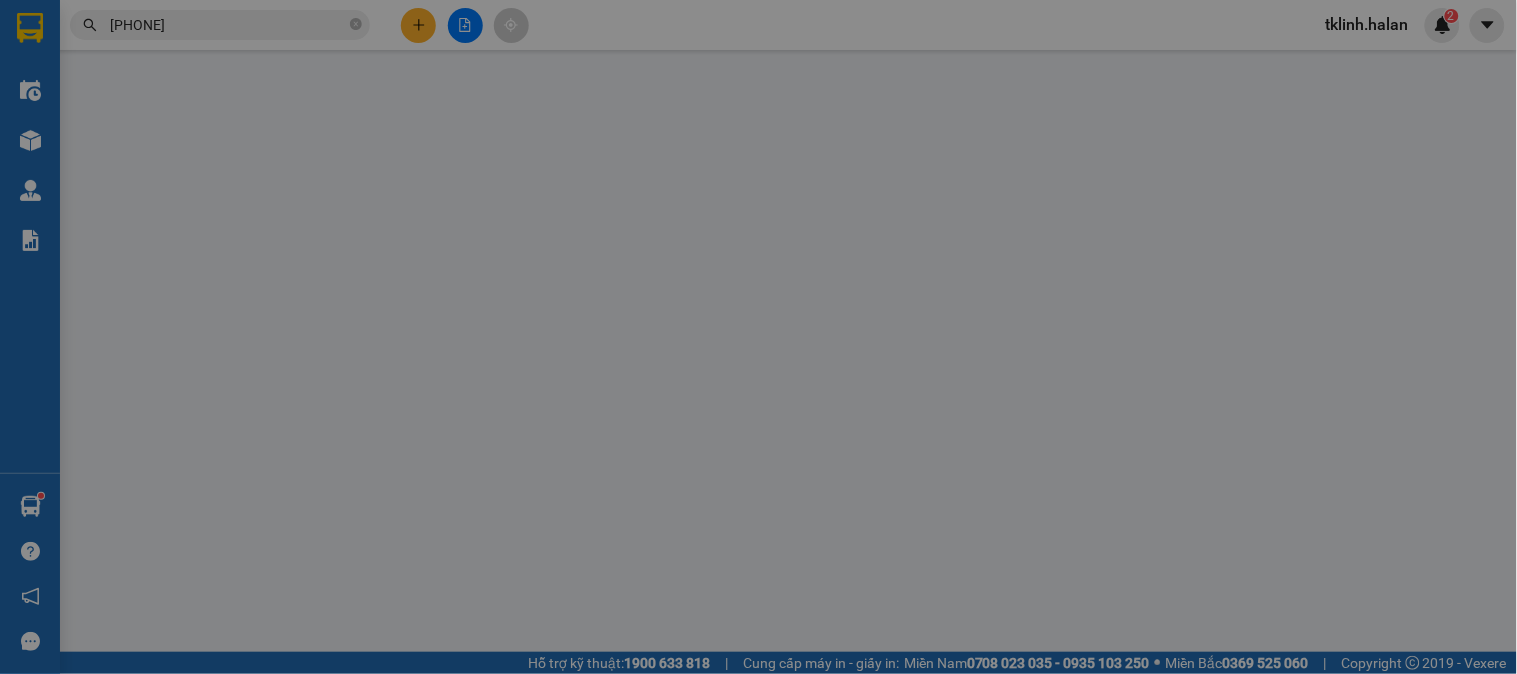 type on "0912826770" 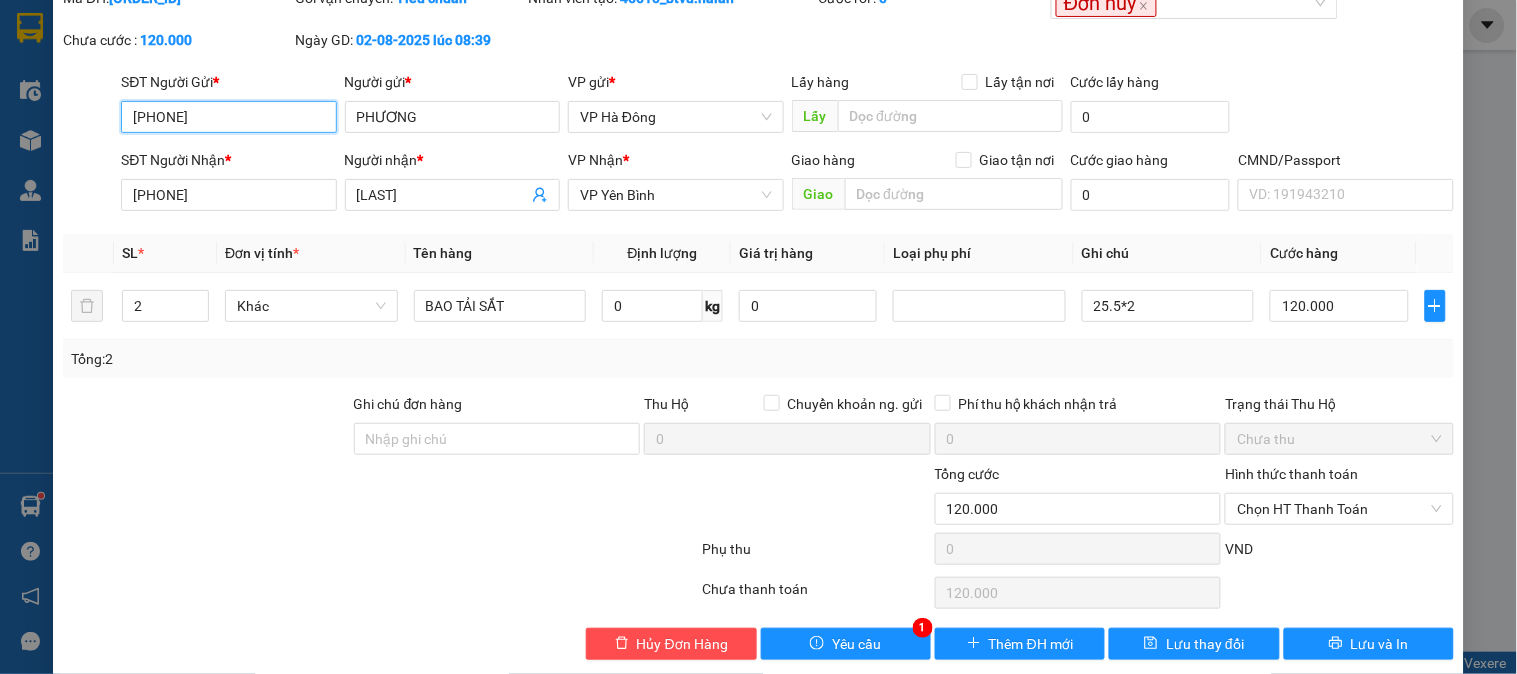 scroll, scrollTop: 110, scrollLeft: 0, axis: vertical 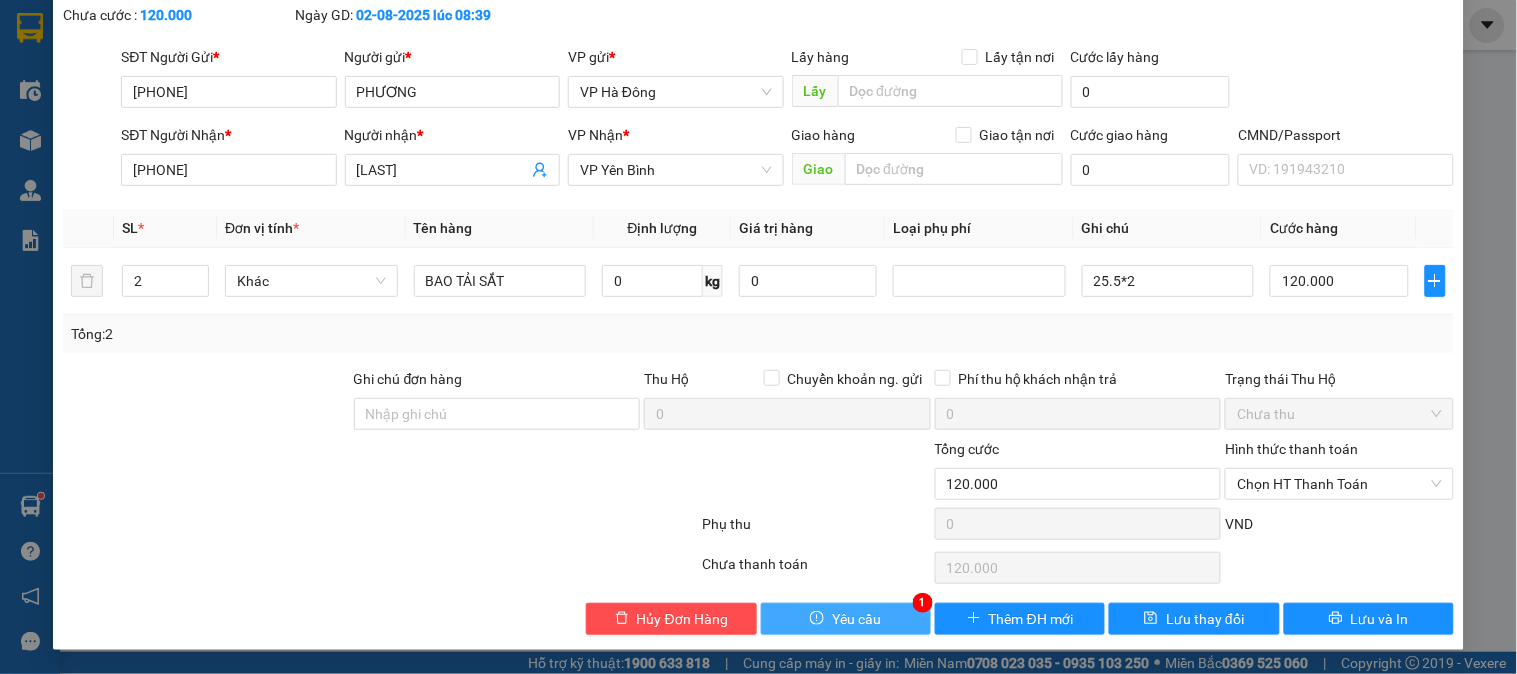 click on "Yêu cầu" at bounding box center (856, 619) 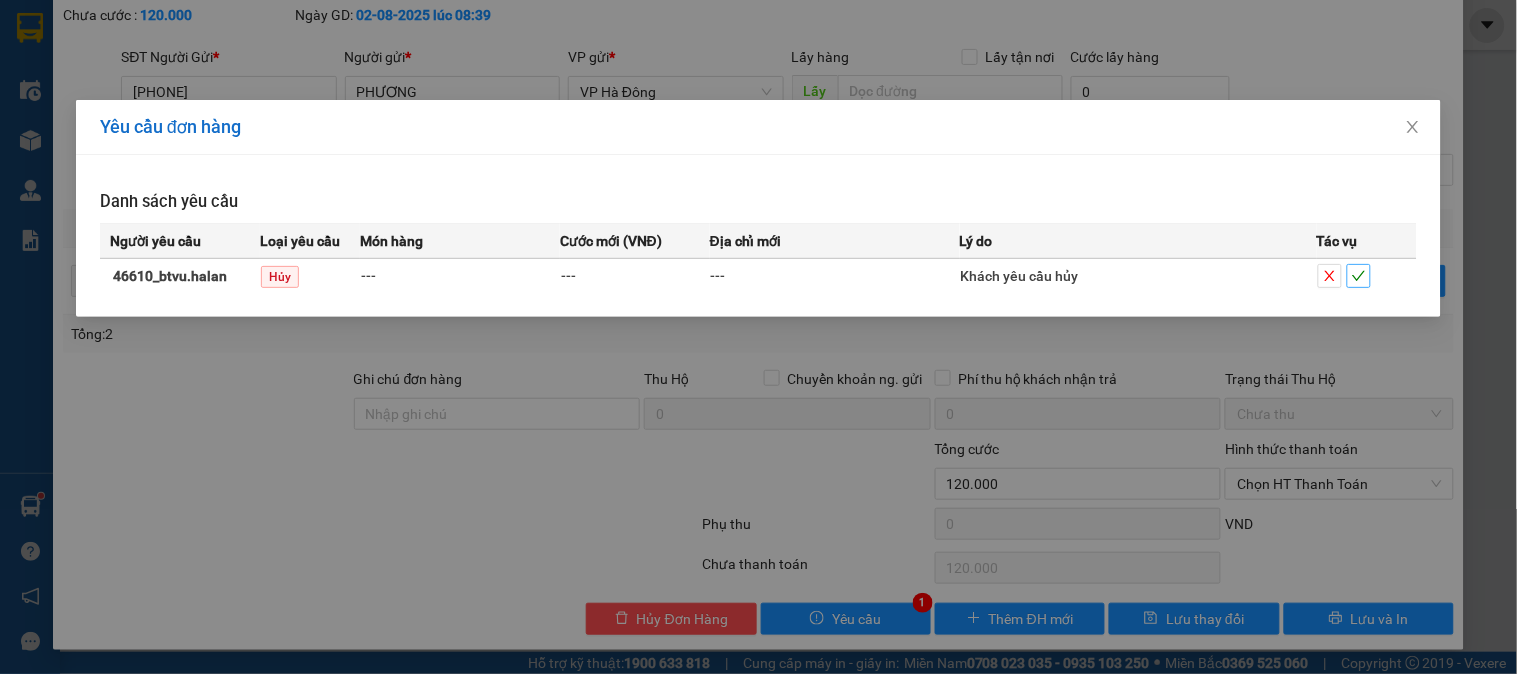 click 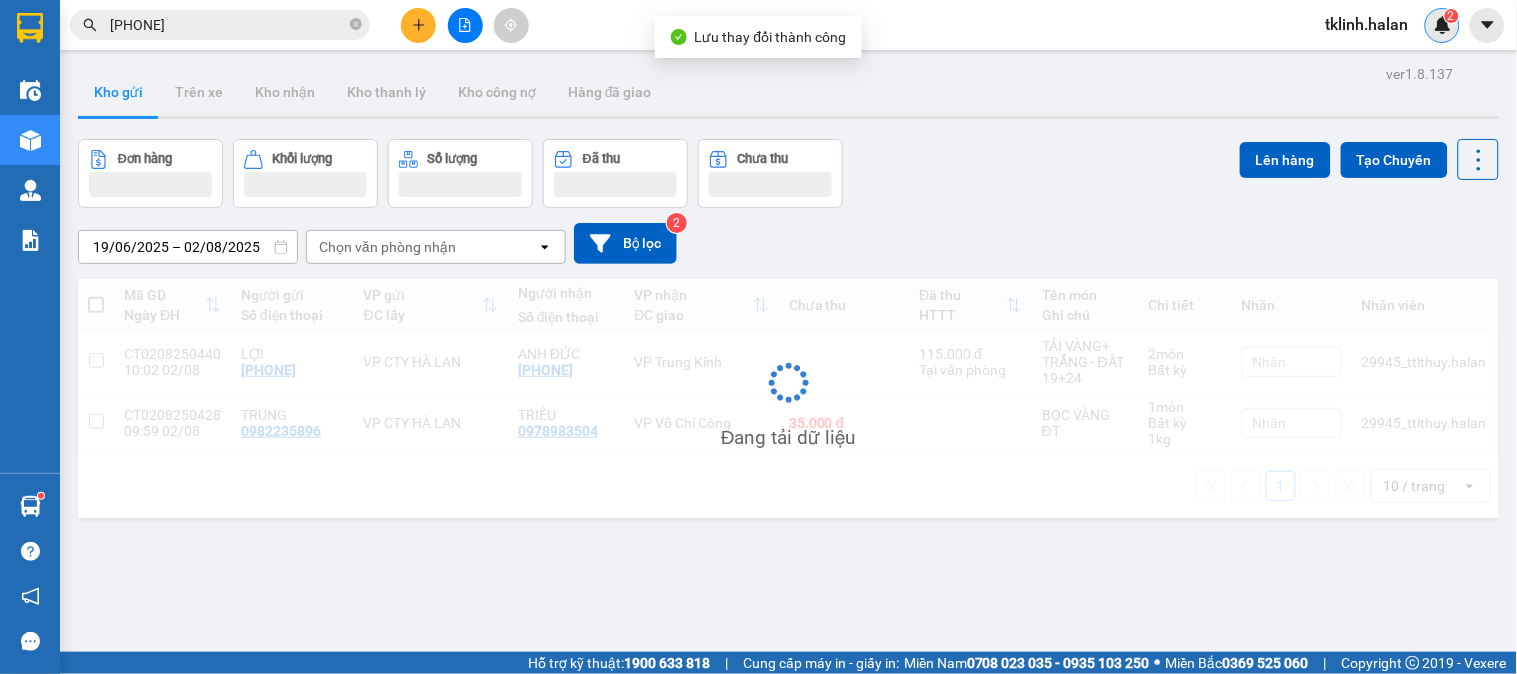 click at bounding box center (1443, 25) 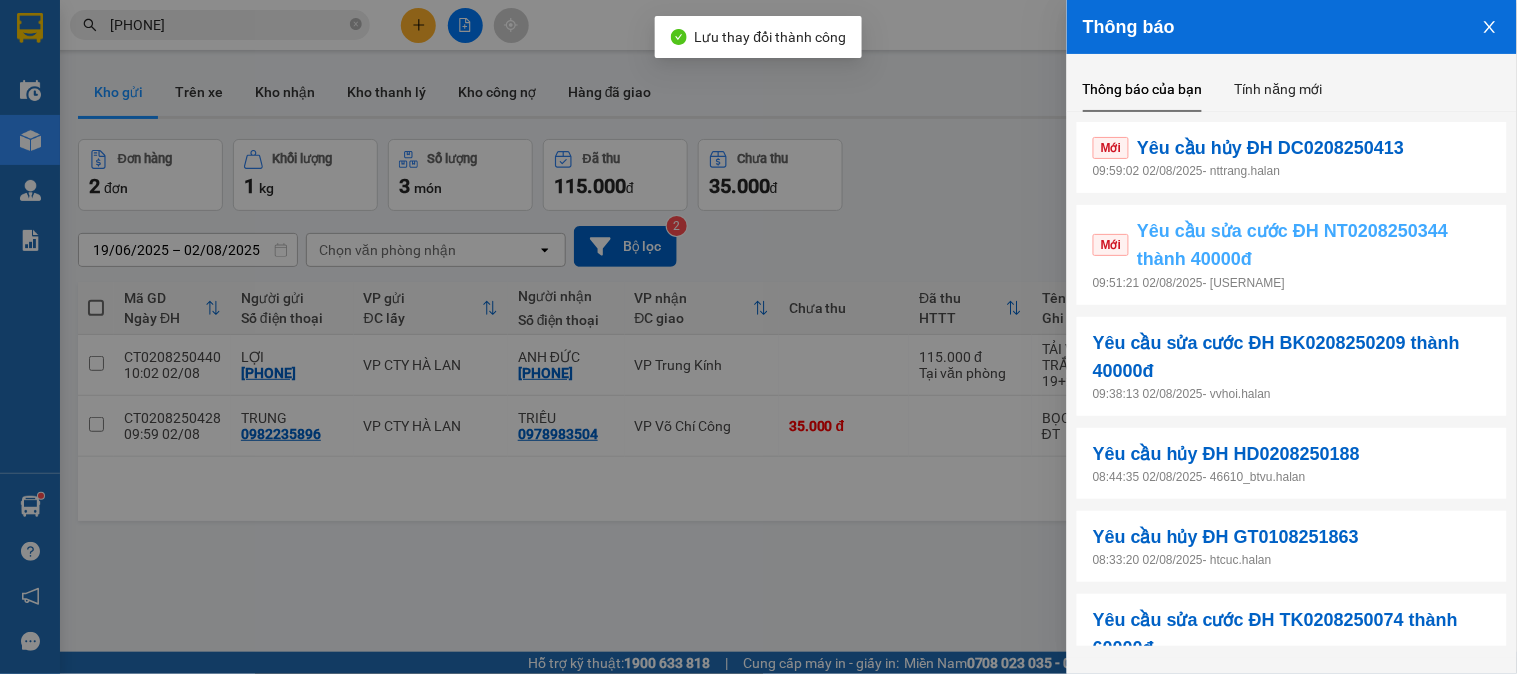 click on "Yêu cầu sửa cước ĐH NT0208250344 thành 40000đ" at bounding box center [1314, 245] 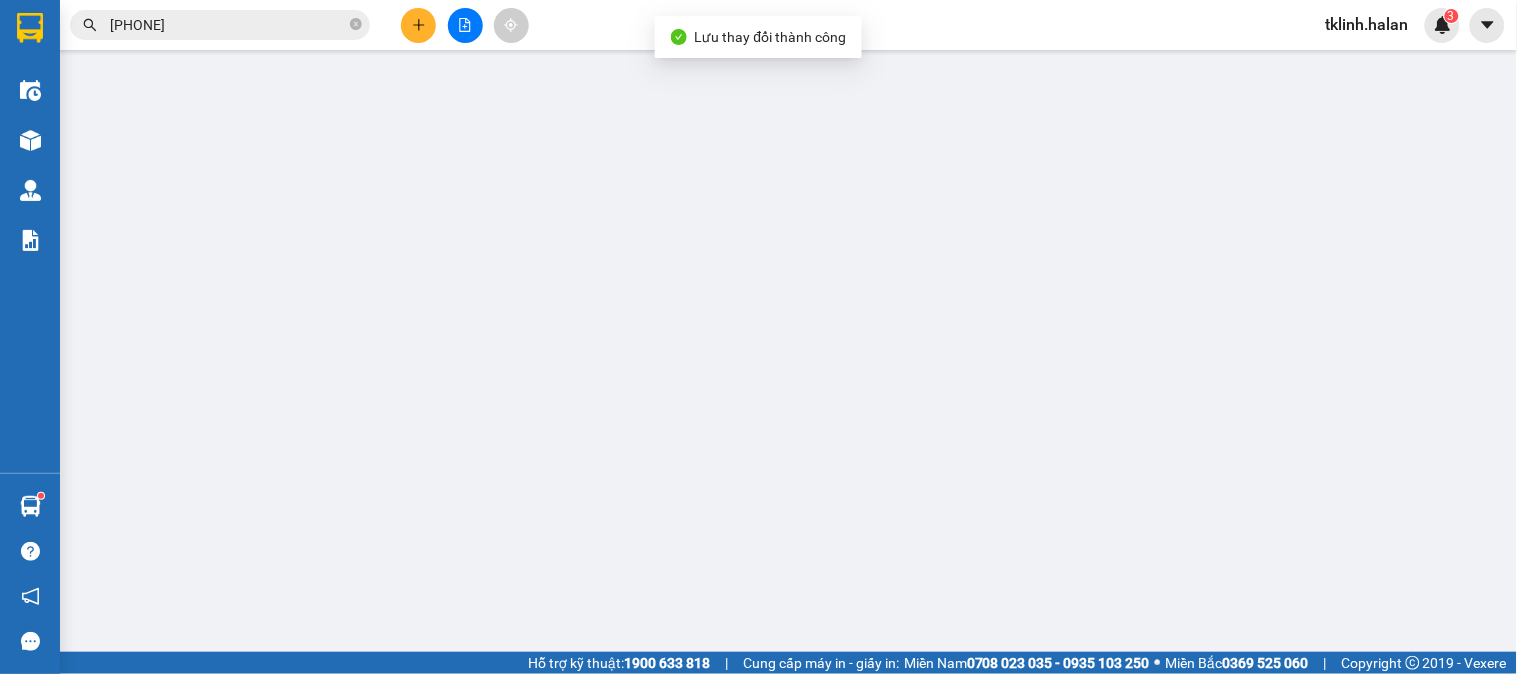 type on "0833575333" 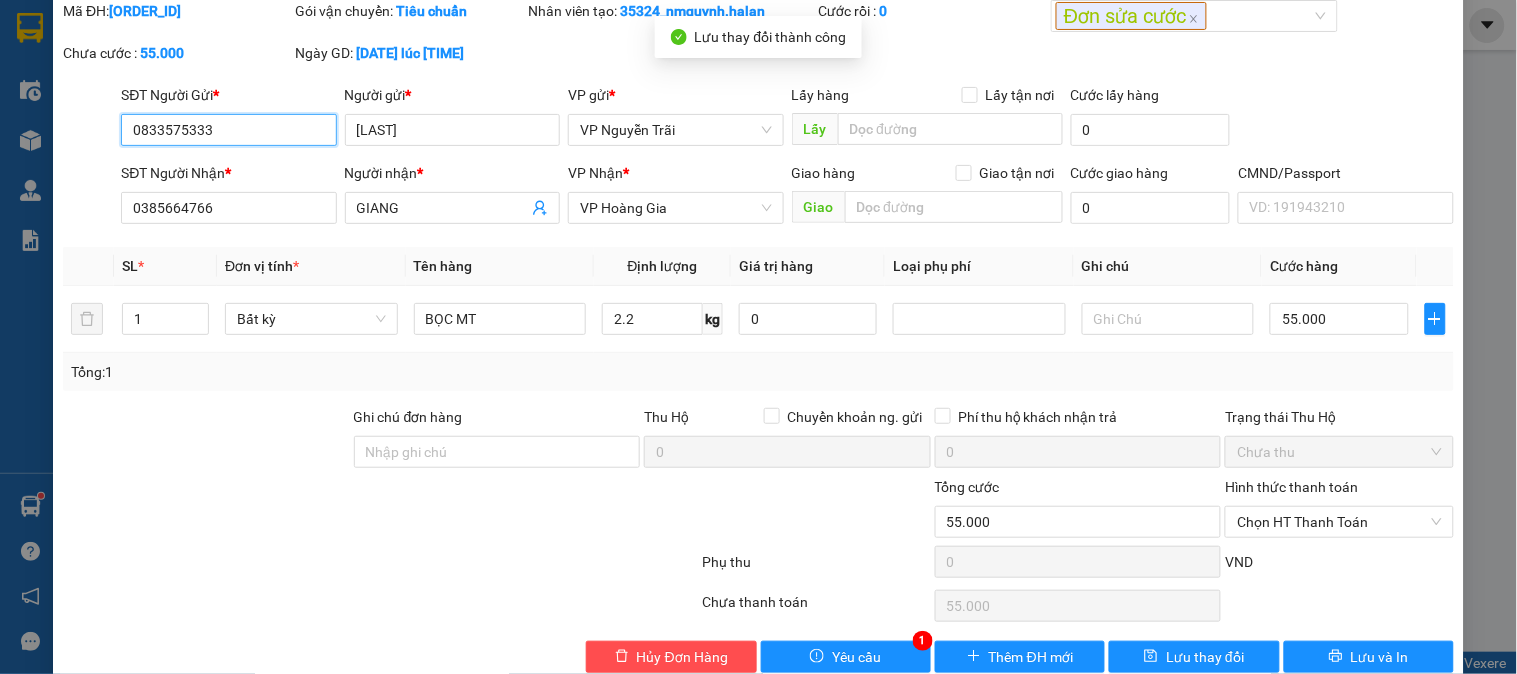 scroll, scrollTop: 110, scrollLeft: 0, axis: vertical 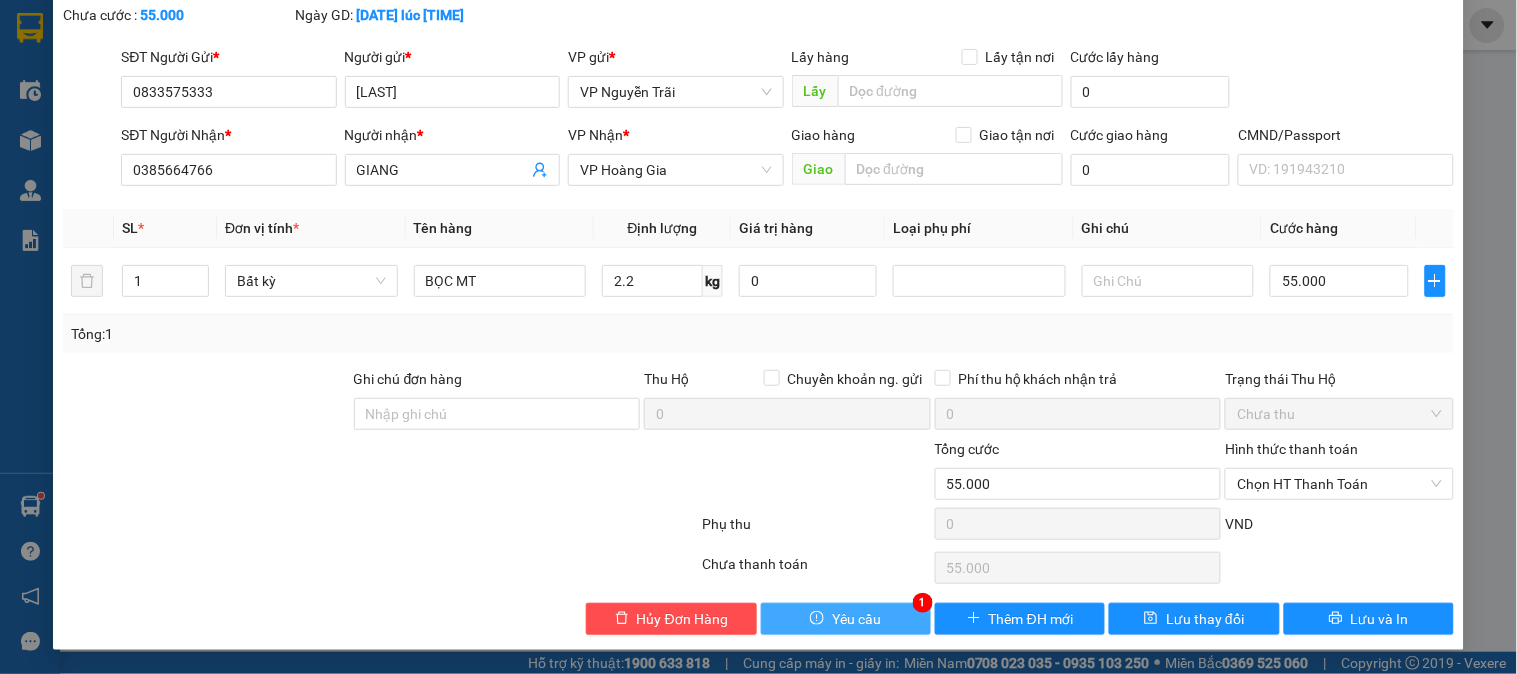 click on "Yêu cầu" at bounding box center [856, 619] 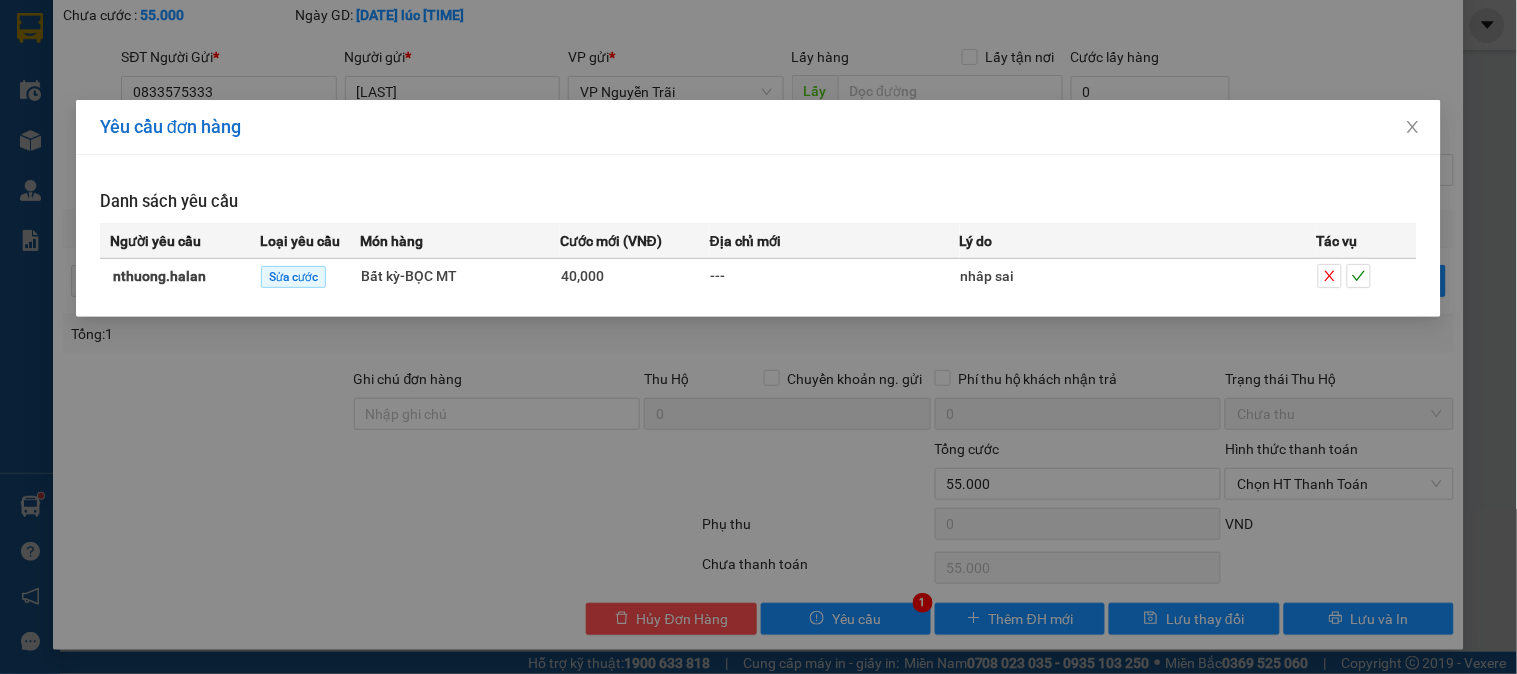click at bounding box center (1367, 276) 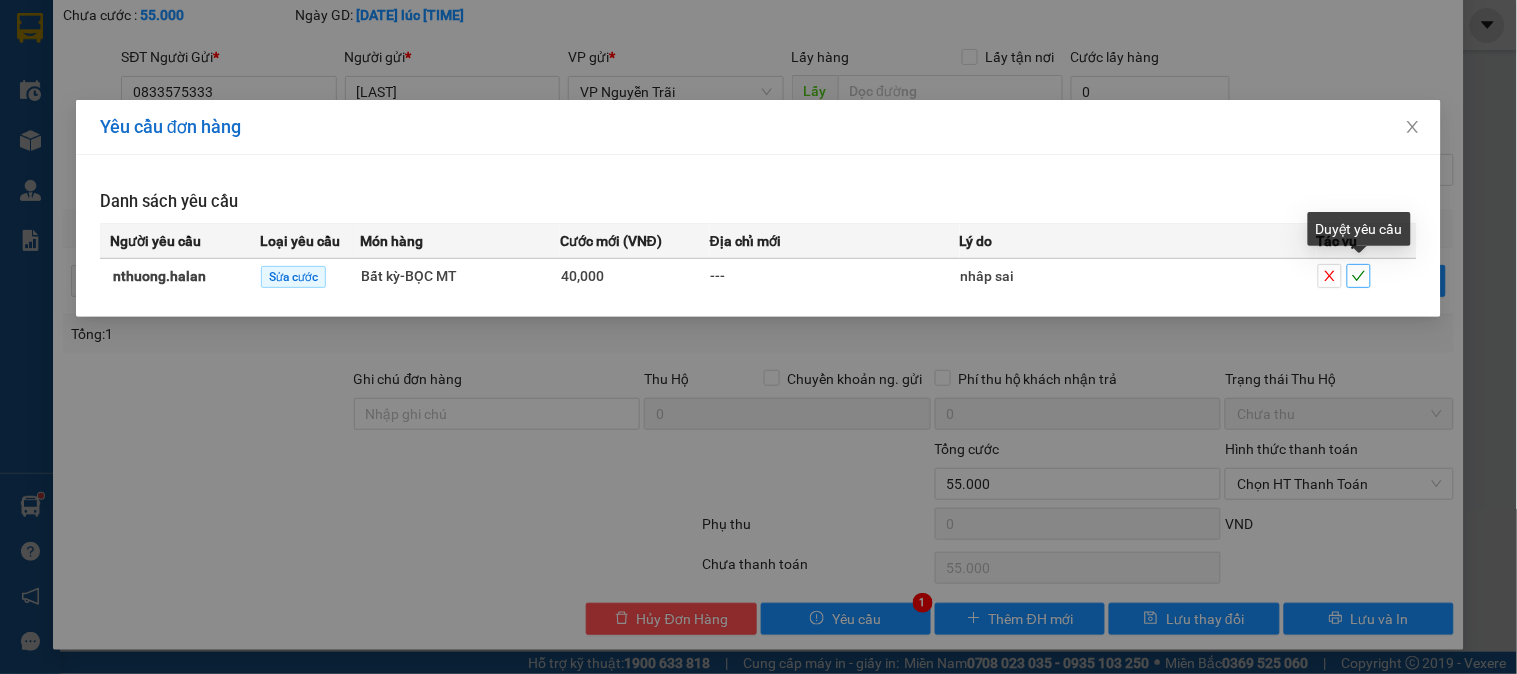 click 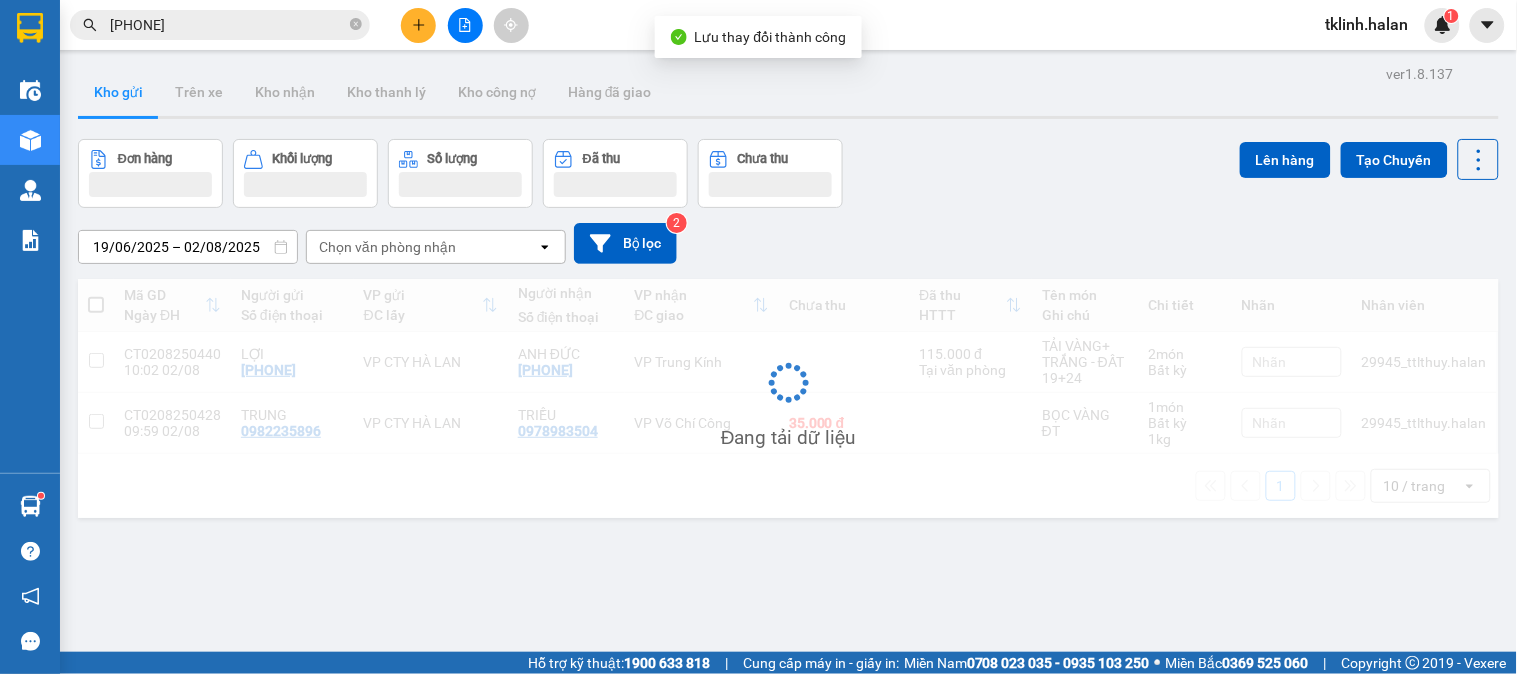 click on "1" at bounding box center [1451, 16] 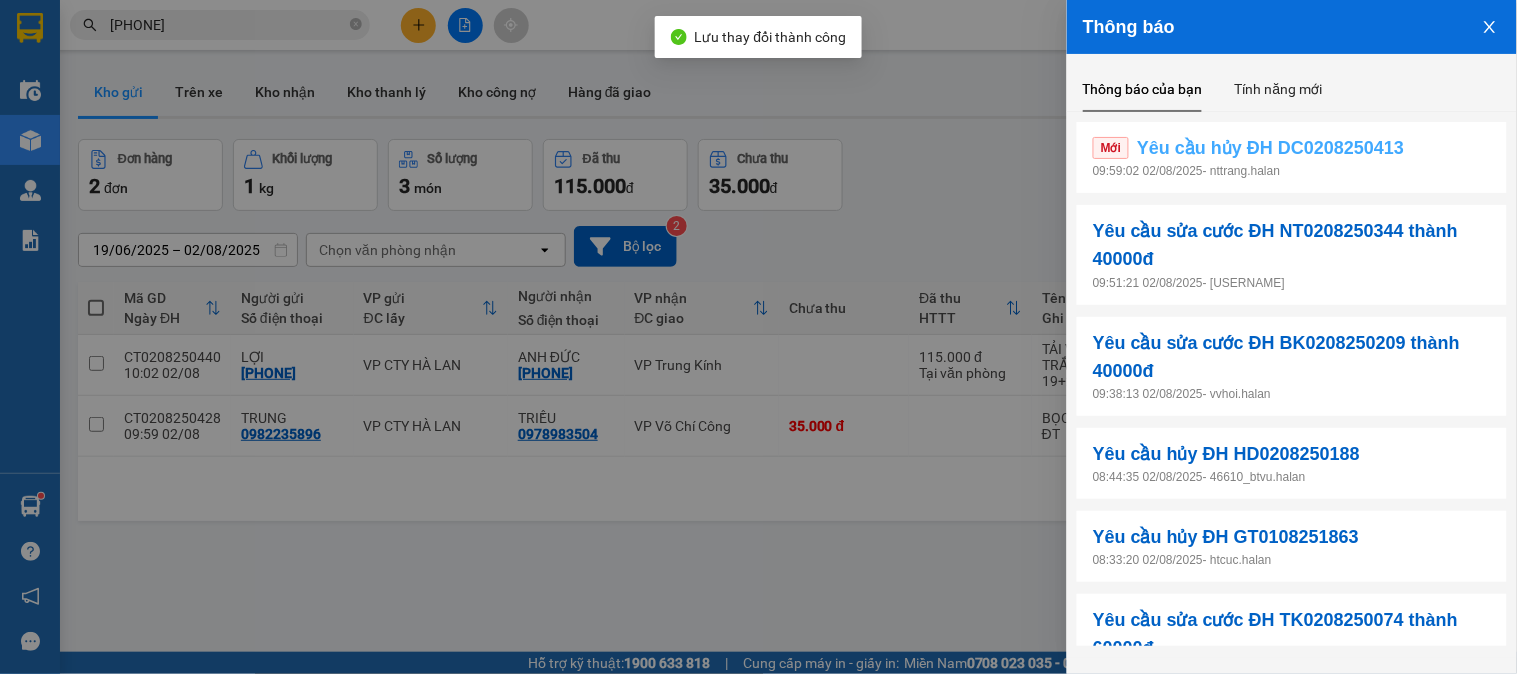 click on "Yêu cầu hủy ĐH DC0208250413" at bounding box center [1270, 148] 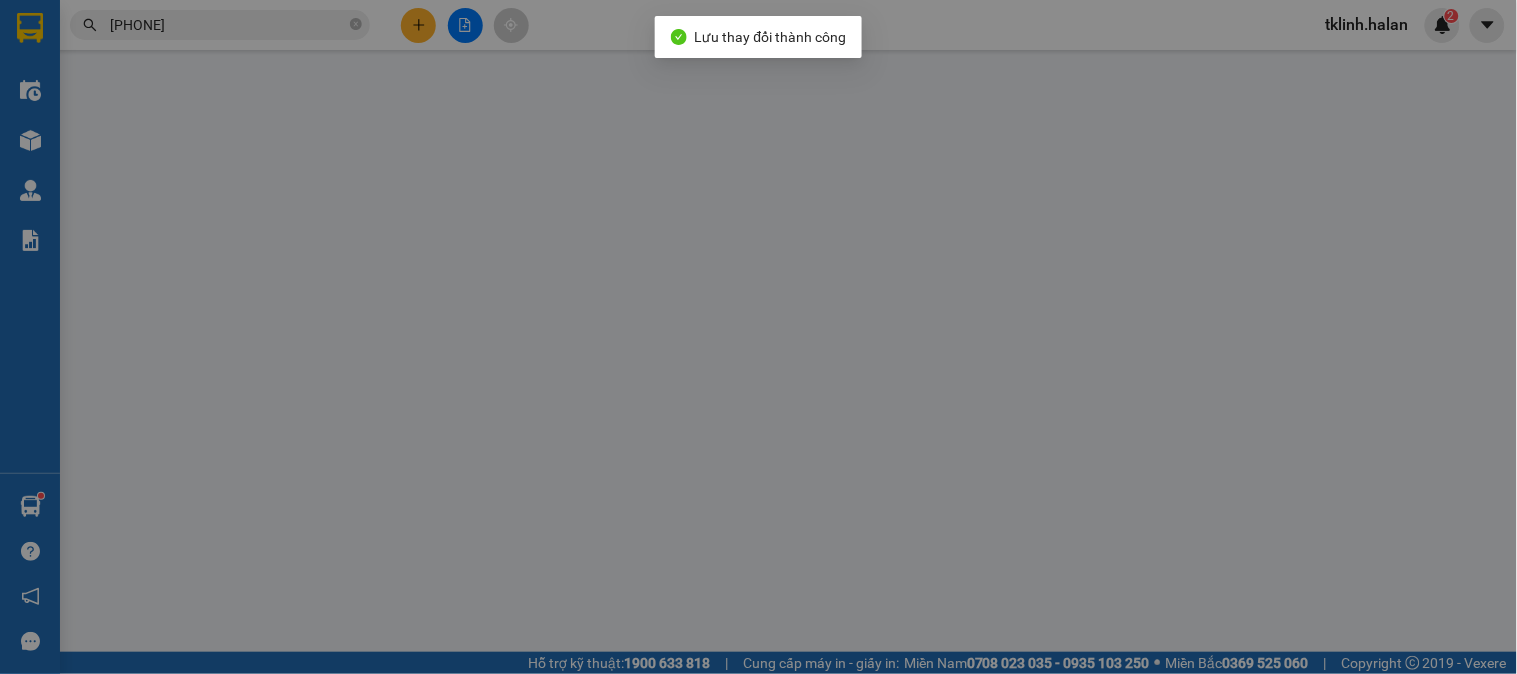 type on "0975026436" 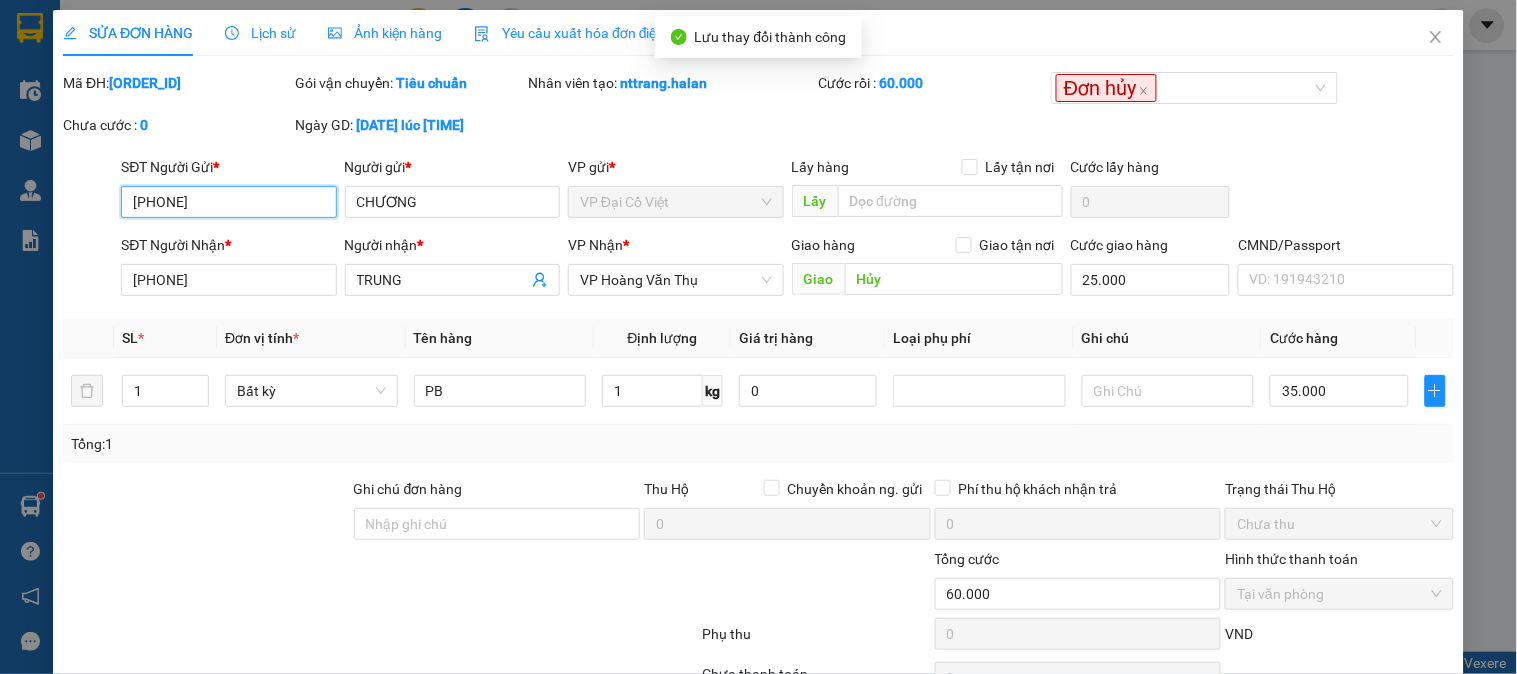 click on "0975026436" at bounding box center (228, 202) 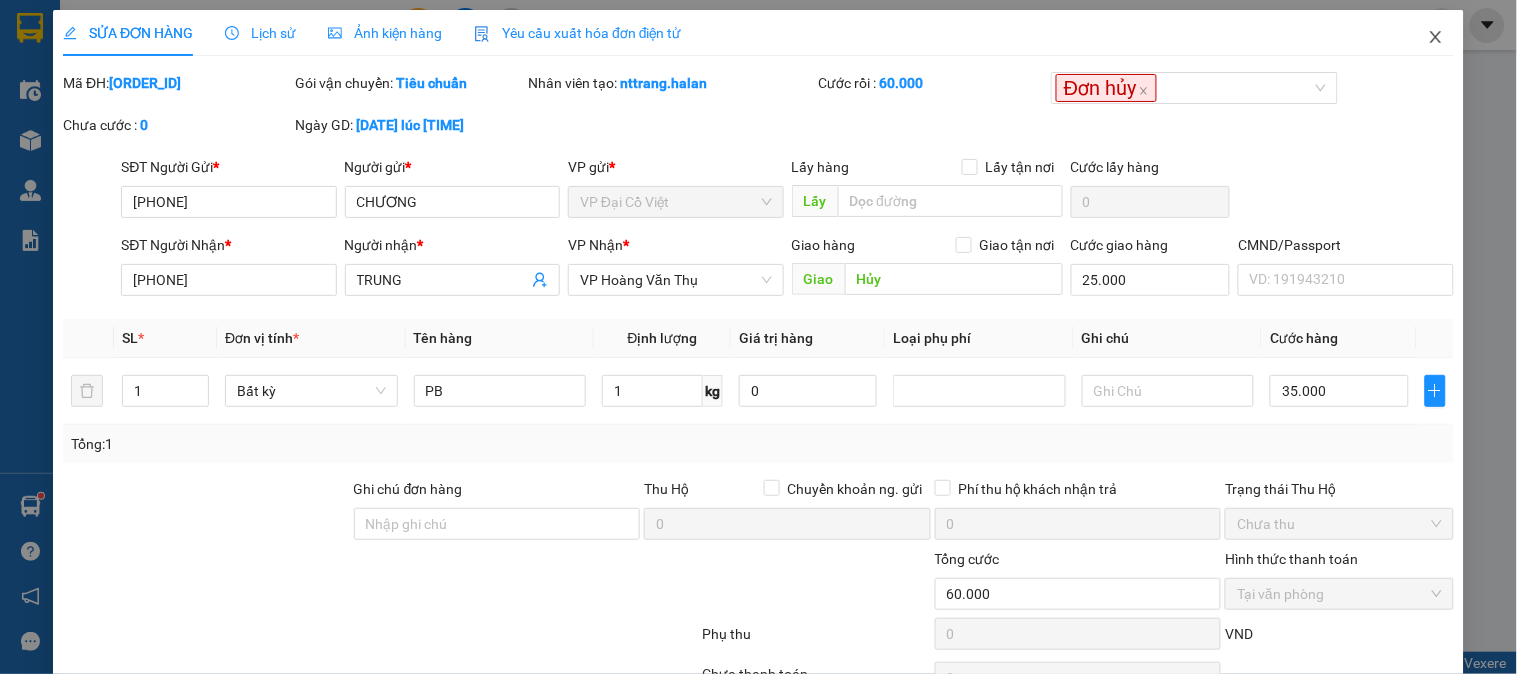 click 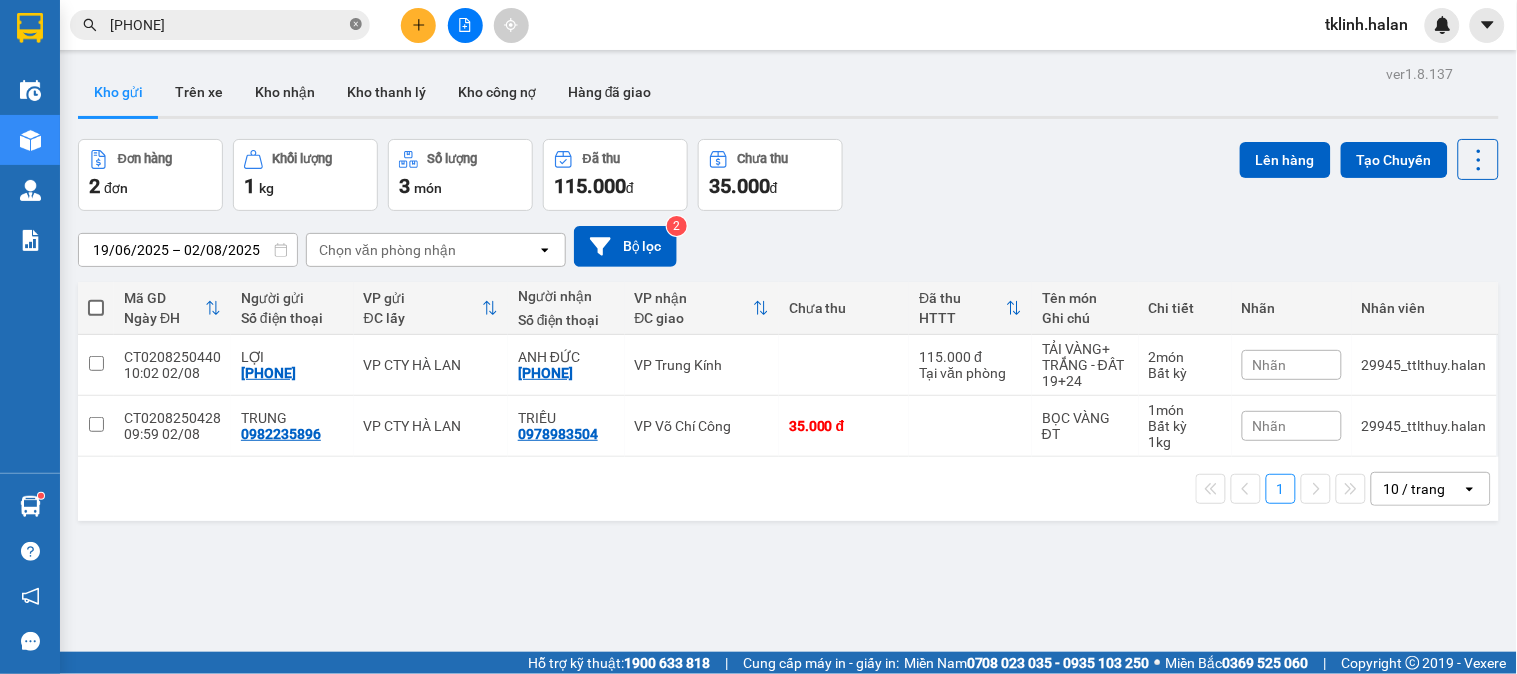 click 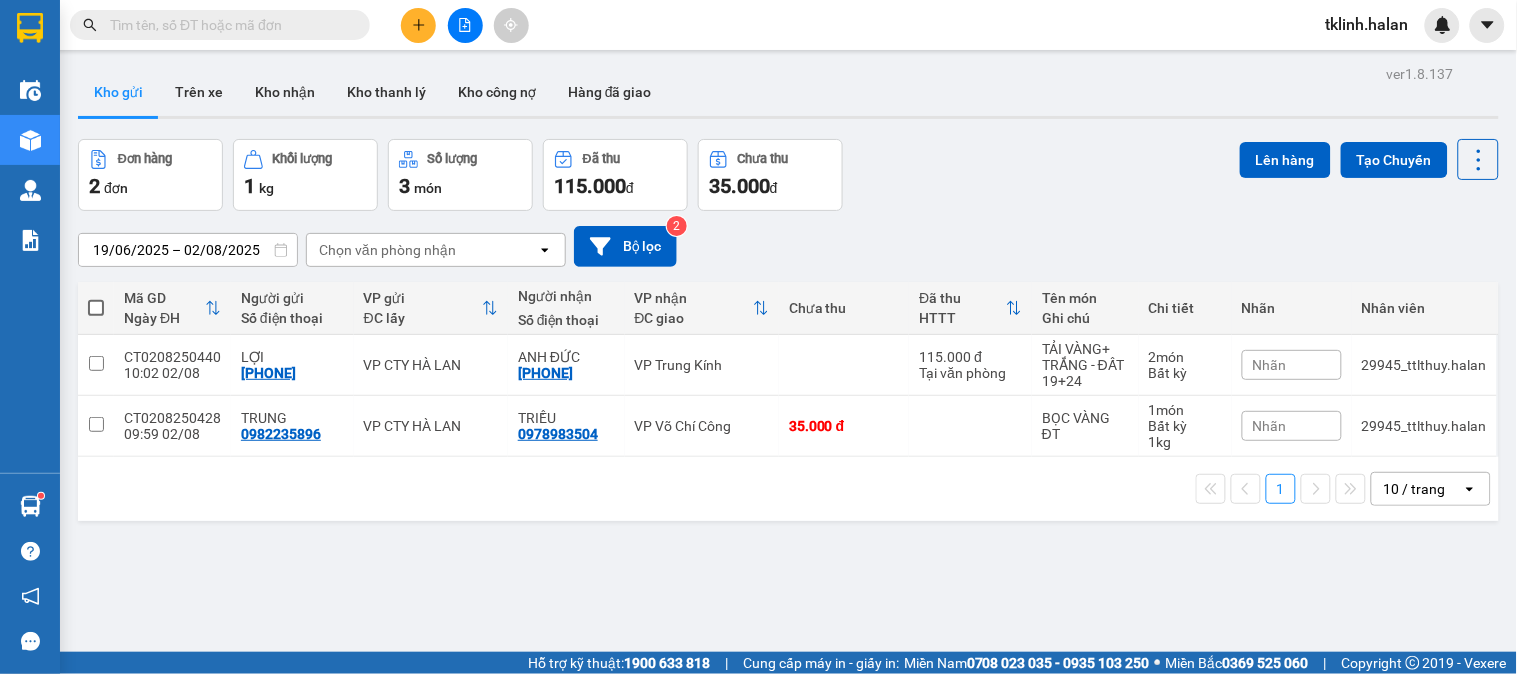 paste on "0975026436" 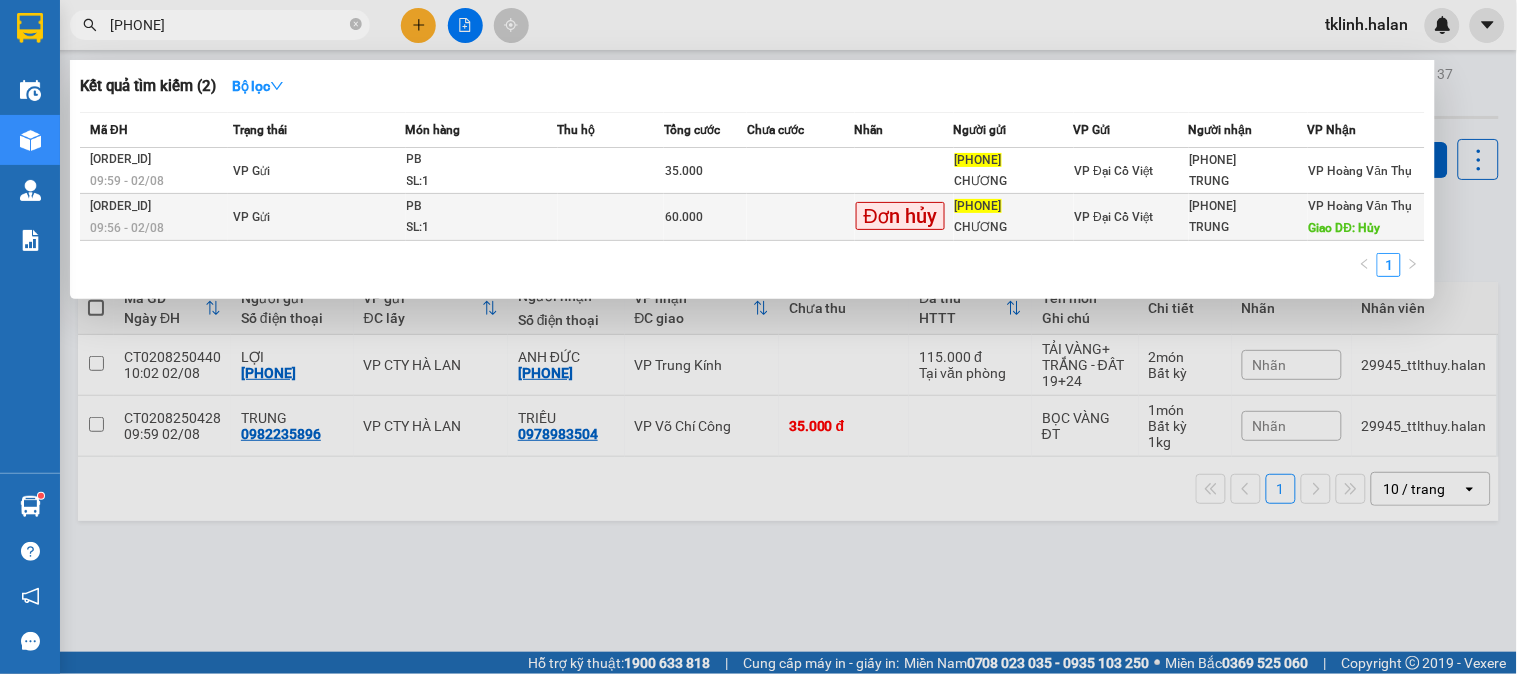 type on "0975026436" 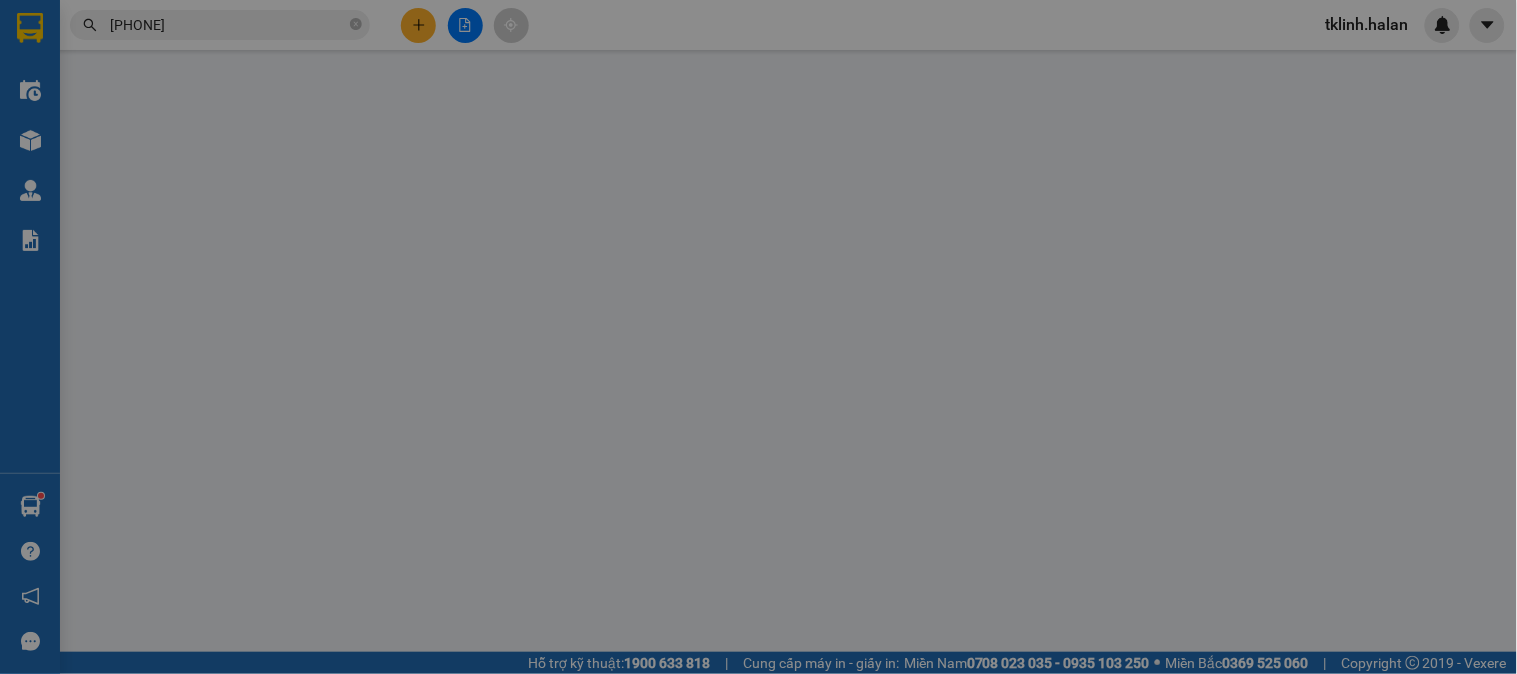 type on "0975026436" 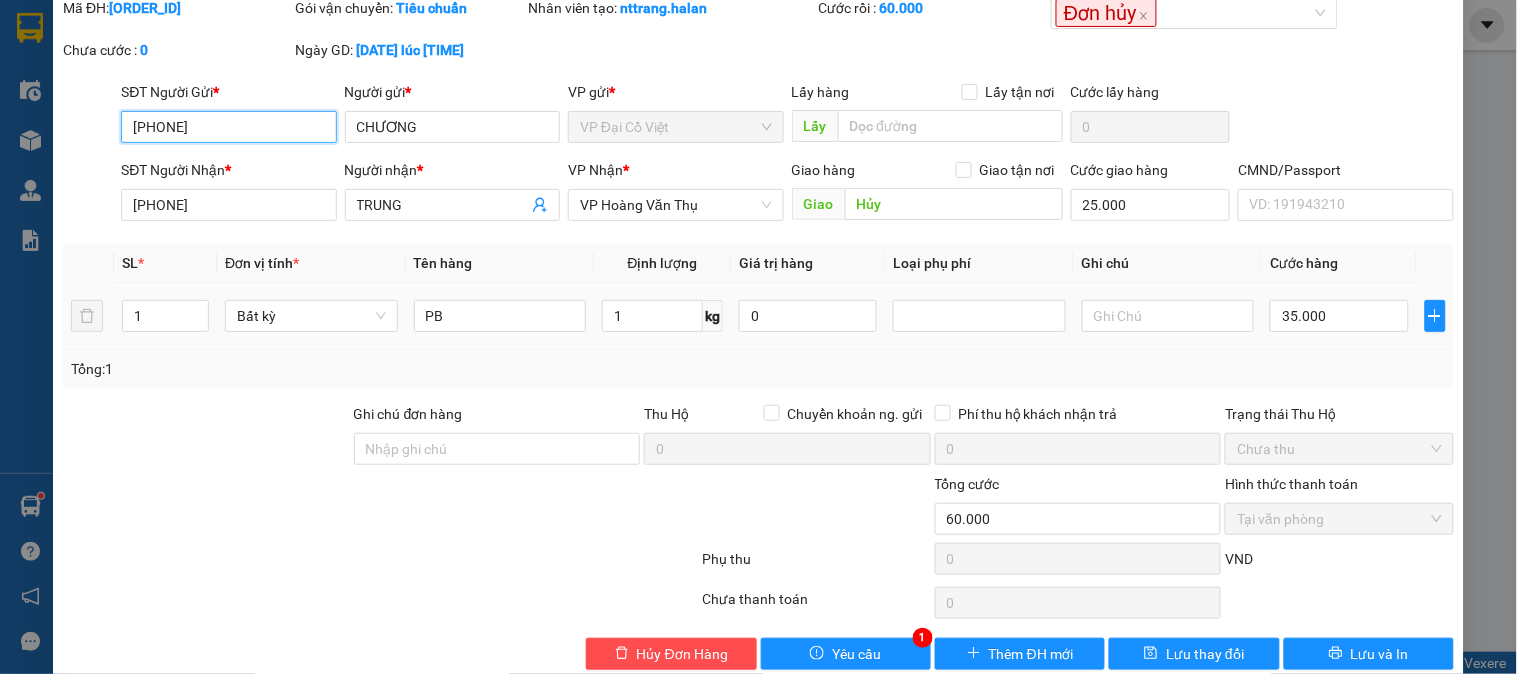 scroll, scrollTop: 110, scrollLeft: 0, axis: vertical 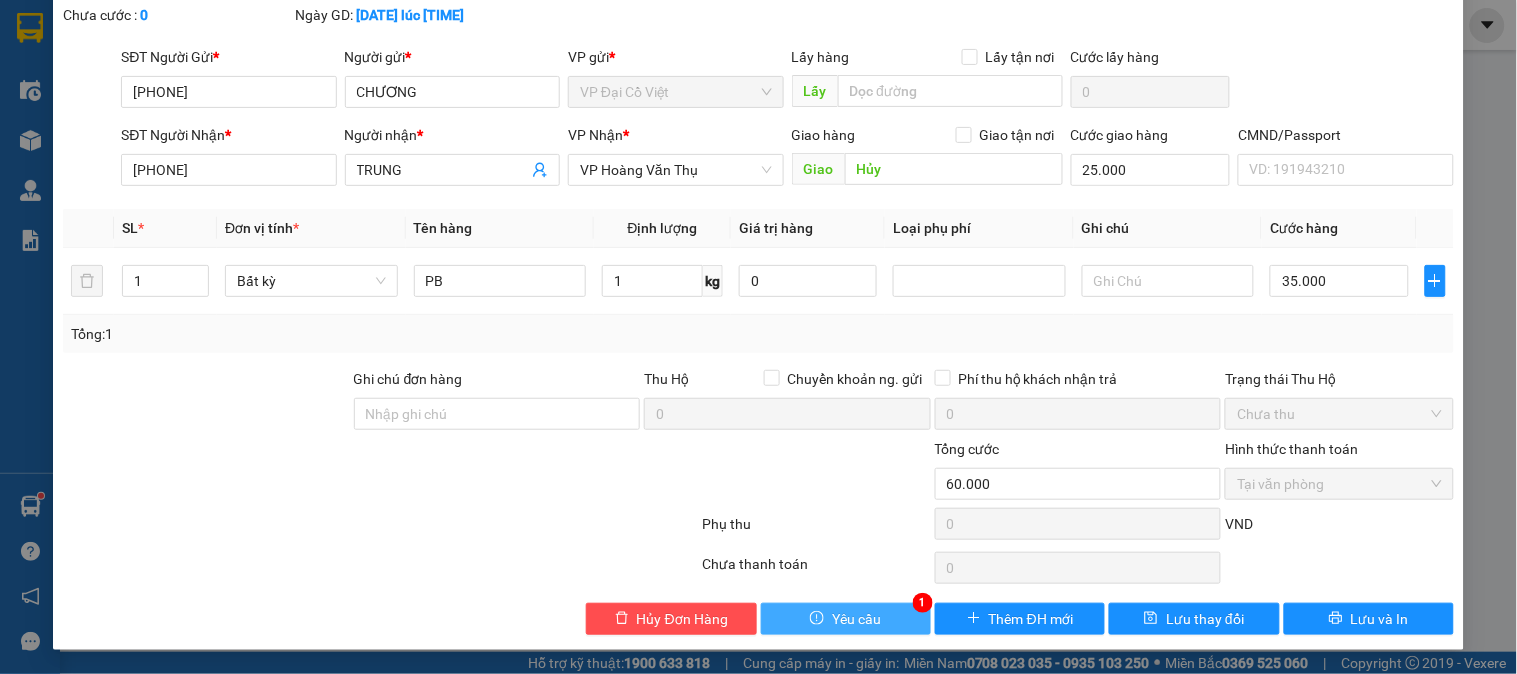 click on "Yêu cầu" at bounding box center [856, 619] 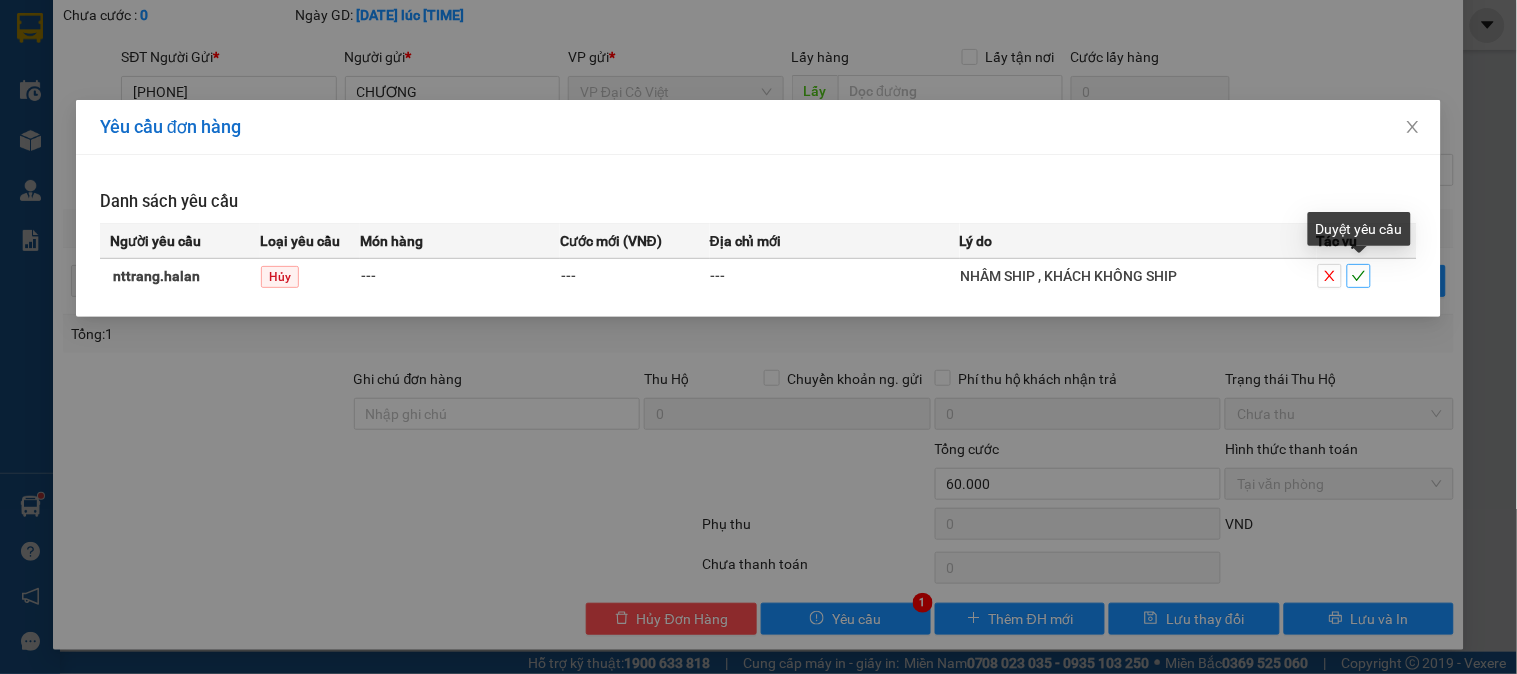 click 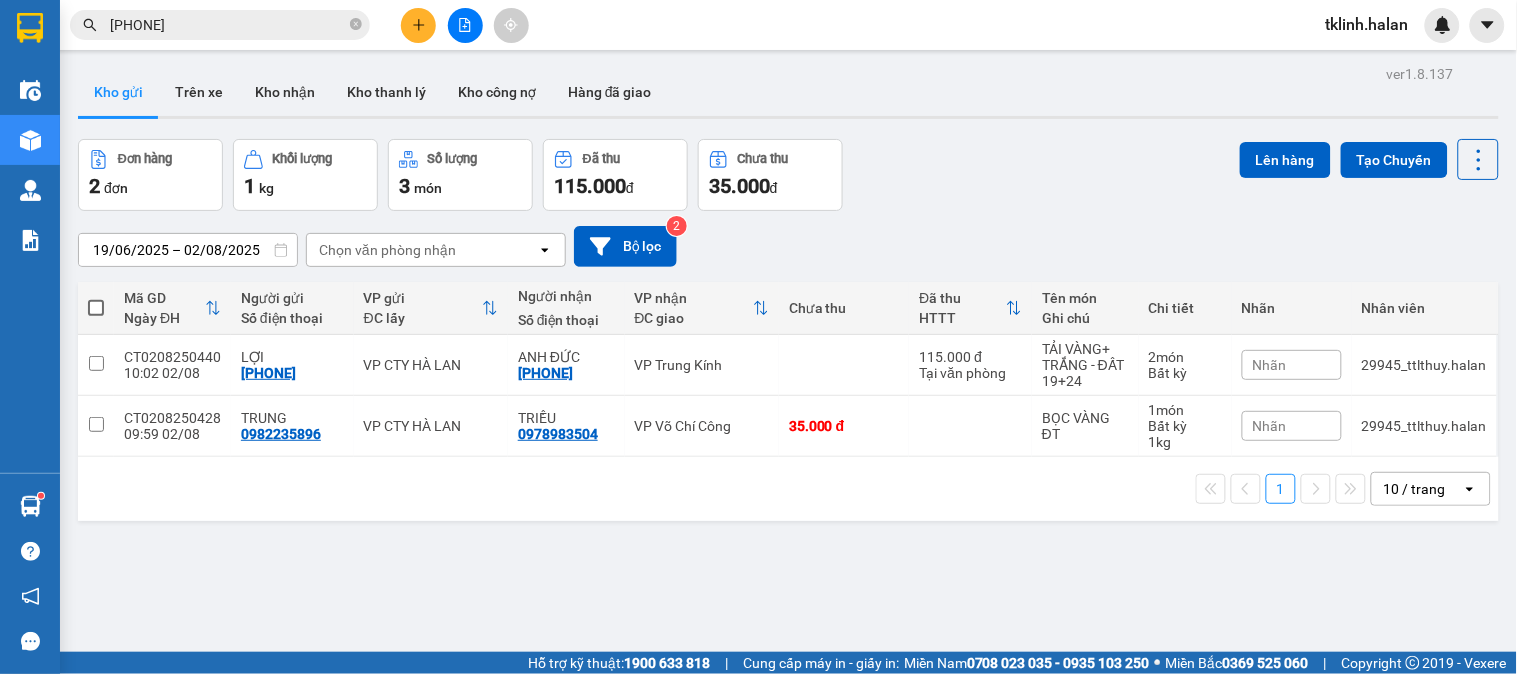 click on "ver  1.8.137 Kho gửi Trên xe Kho nhận Kho thanh lý Kho công nợ Hàng đã giao Đơn hàng 2 đơn Khối lượng 1 kg Số lượng 3 món Đã thu 115.000  đ Chưa thu 35.000  đ Lên hàng Tạo Chuyến 19/06/2025 – 02/08/2025 Press the down arrow key to interact with the calendar and select a date. Press the escape button to close the calendar. Selected date range is from 19/06/2025 to 02/08/2025. Chọn văn phòng nhận open Bộ lọc 2 Mã GD Ngày ĐH Người gửi Số điện thoại VP gửi ĐC lấy Người nhận Số điện thoại VP nhận ĐC giao Chưa thu Đã thu HTTT Tên món Ghi chú Chi tiết Nhãn Nhân viên CT0208250440 10:02 02/08 LỢI 0978610425 VP CTY HÀ LAN ANH ĐỨC 0988085855 VP Trung Kính 115.000 đ Tại văn phòng TẢI VÀNG+ TRẮNG - ĐẤT 19+24 2  món Bất kỳ Nhãn 29945_ttlthuy.halan CT0208250428 09:59 02/08 TRUNG 0982235896 VP CTY HÀ LAN TRIỀU  0978983504 VP Võ Chí Công 35.000 đ BỌC VÀNG ĐT 1  món Bất kỳ 1  kg Nhãn 1" at bounding box center (788, 397) 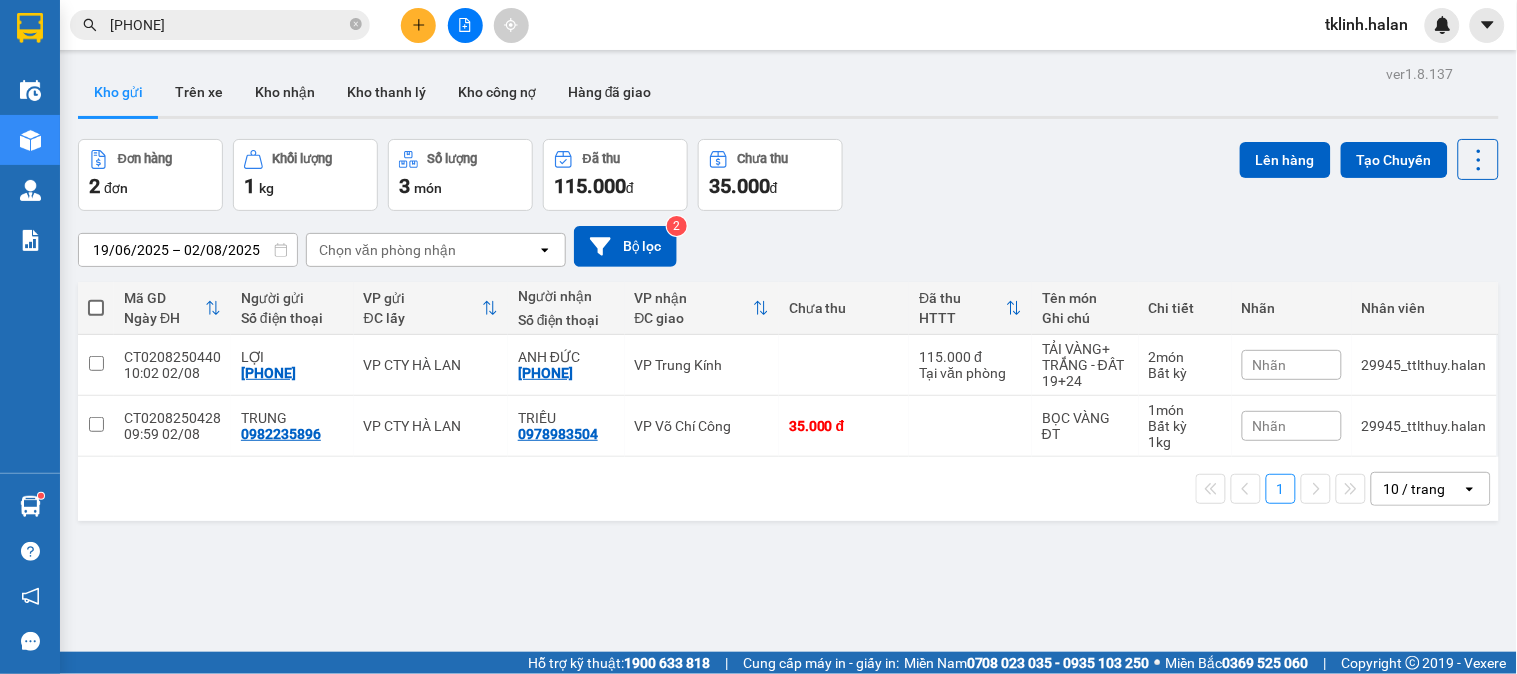 drag, startPoint x: 1044, startPoint y: 221, endPoint x: 1034, endPoint y: 186, distance: 36.40055 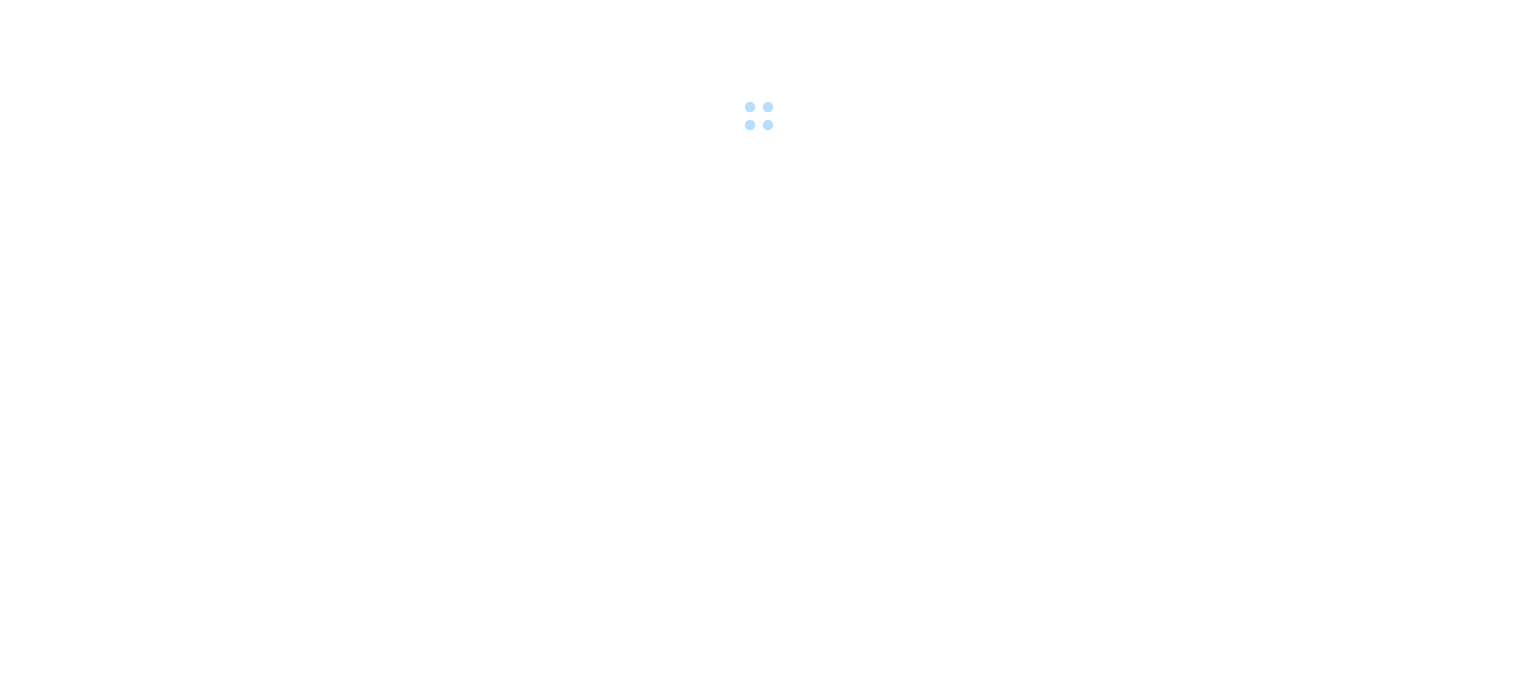 scroll, scrollTop: 0, scrollLeft: 0, axis: both 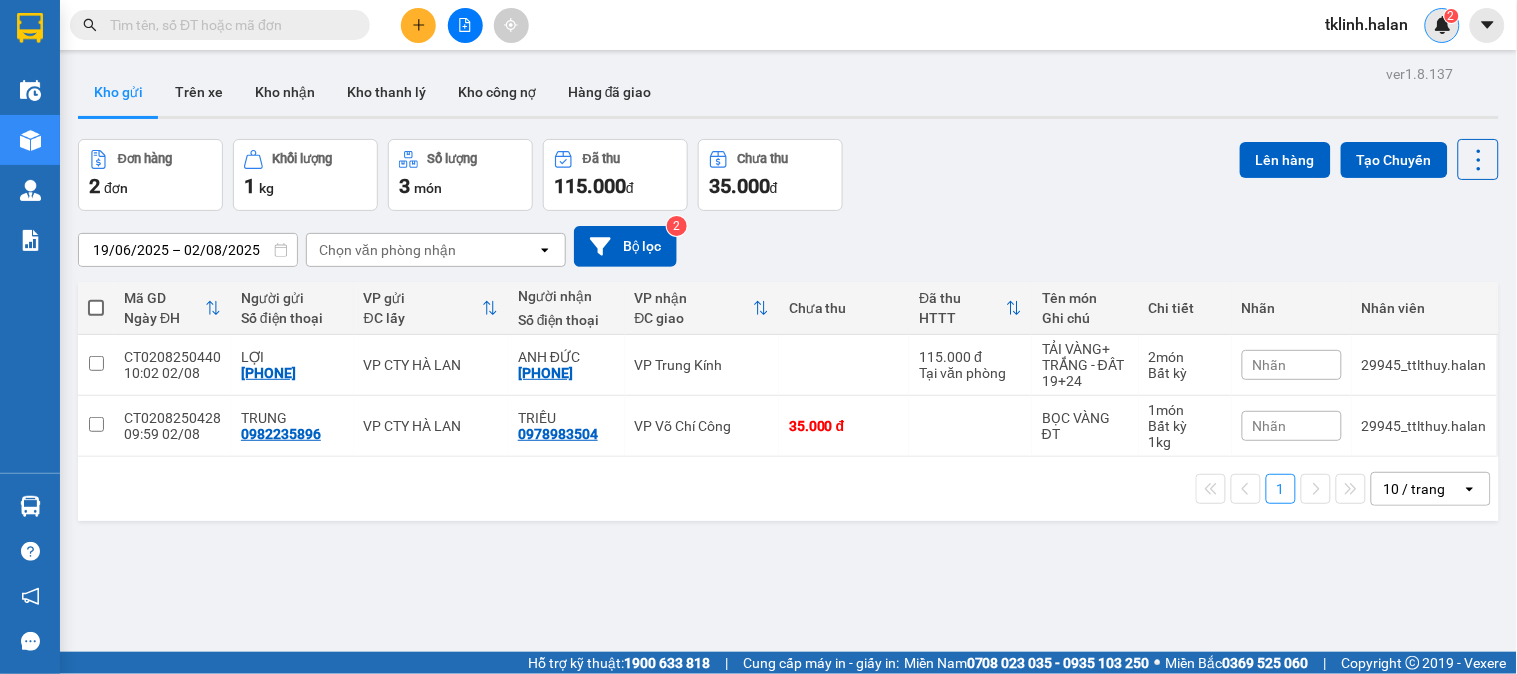 click on "2" at bounding box center (1442, 25) 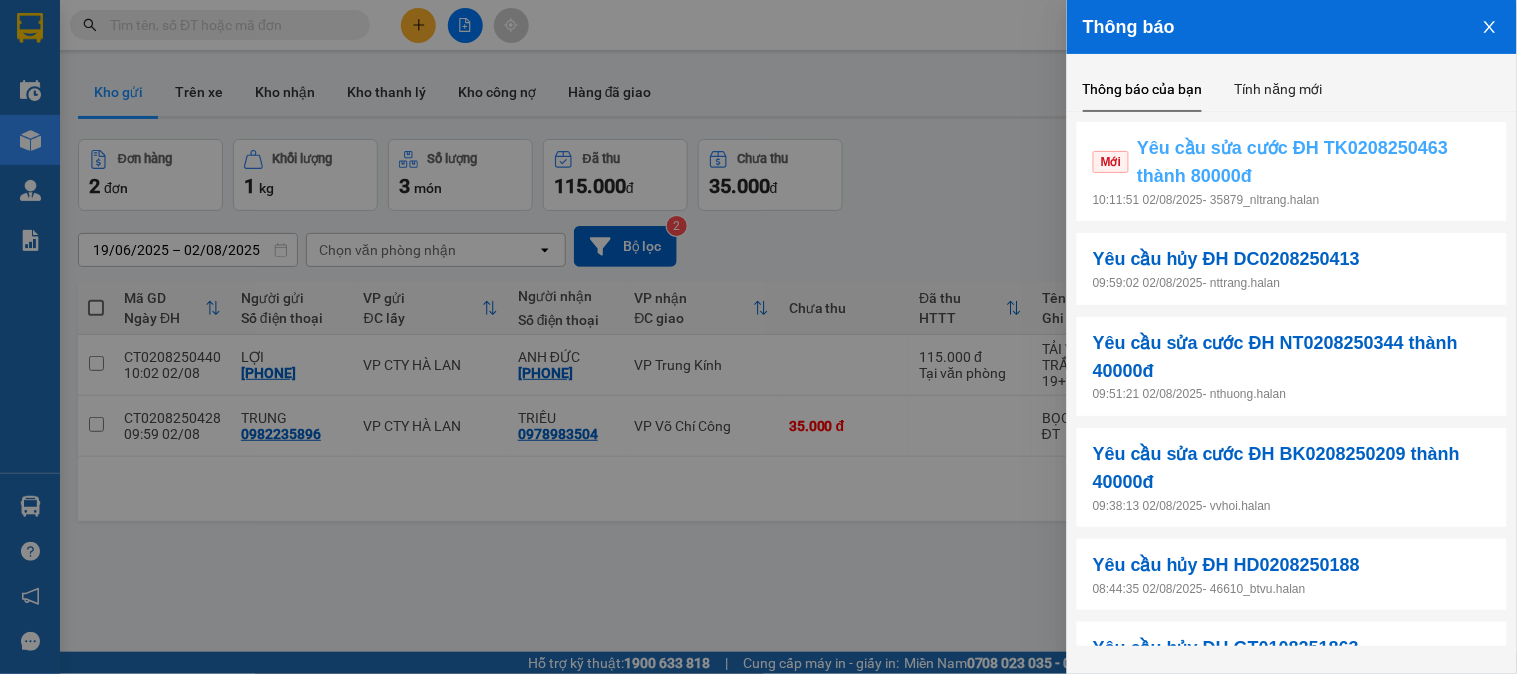 click on "Yêu cầu sửa cước ĐH TK0208250463 thành 80000đ" at bounding box center (1314, 162) 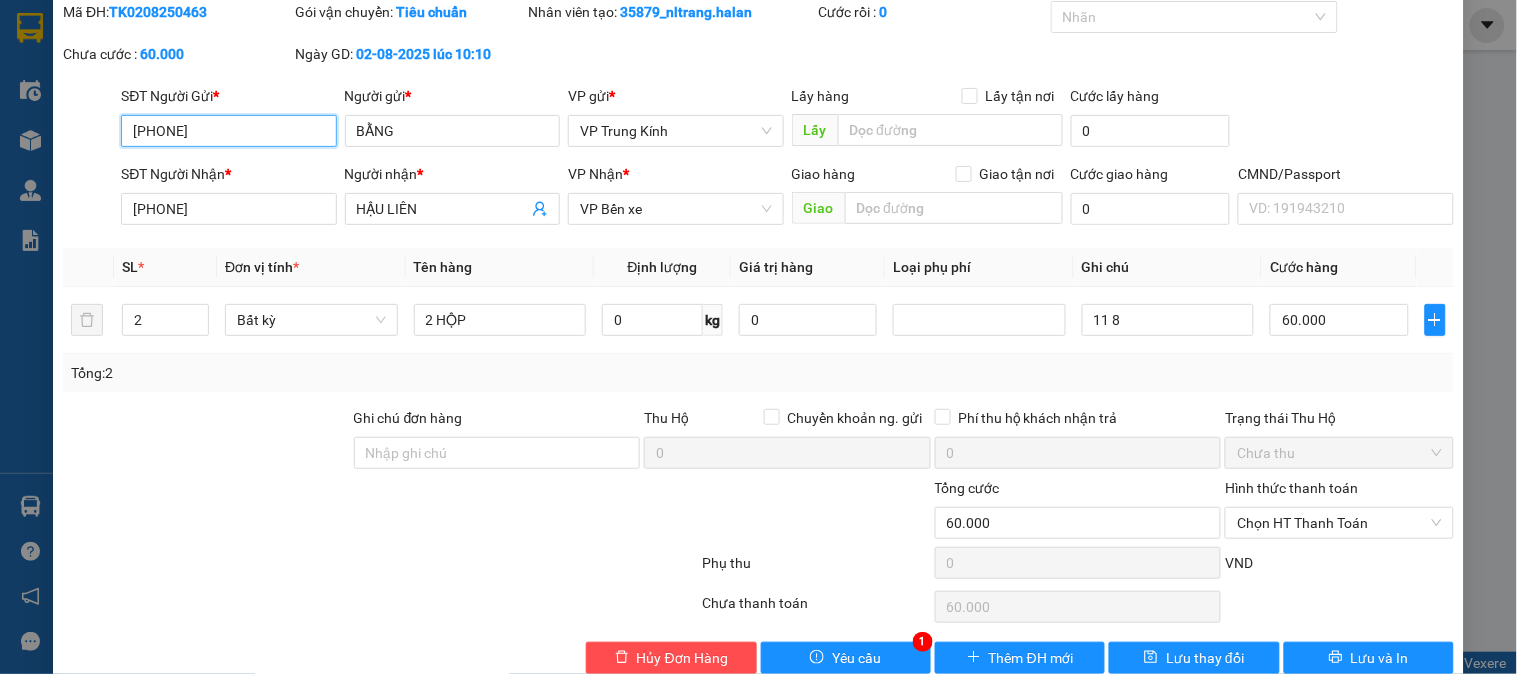 scroll, scrollTop: 110, scrollLeft: 0, axis: vertical 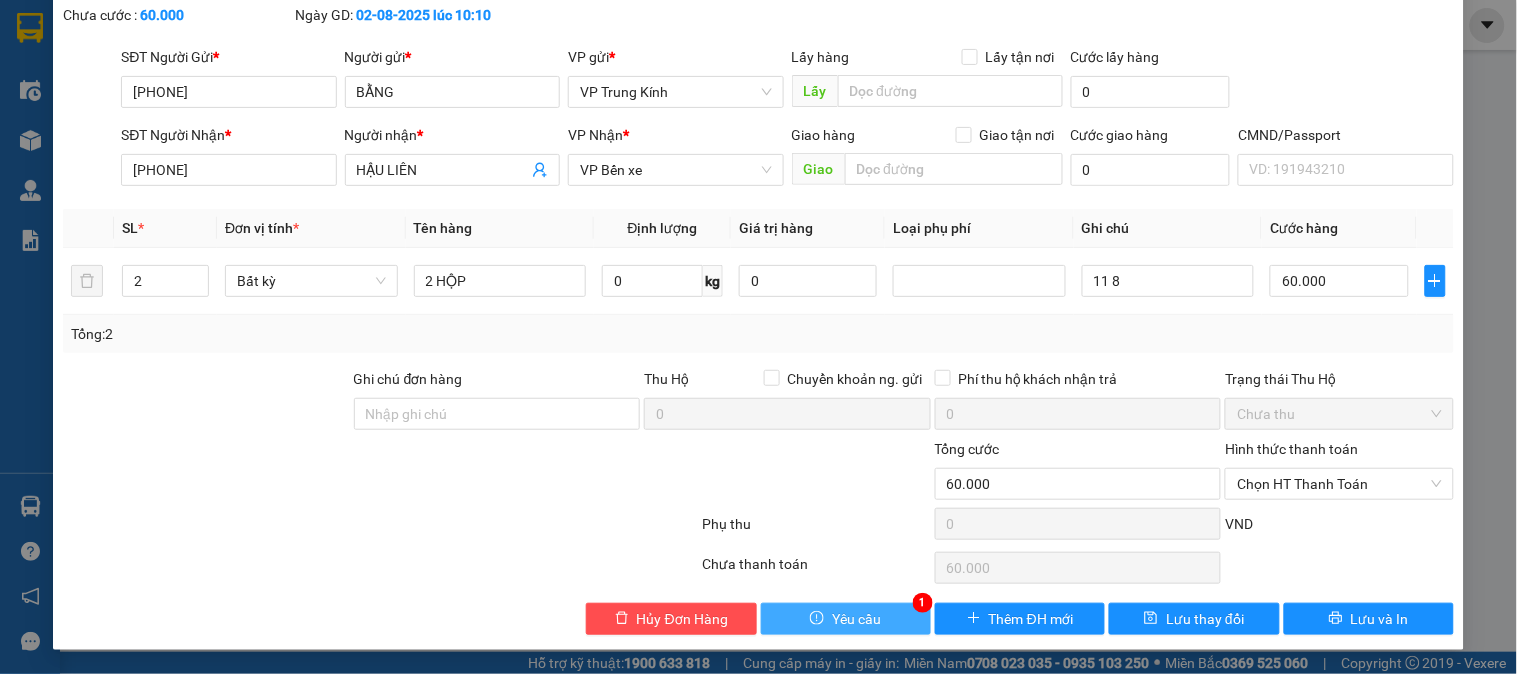 click on "Yêu cầu" at bounding box center (856, 619) 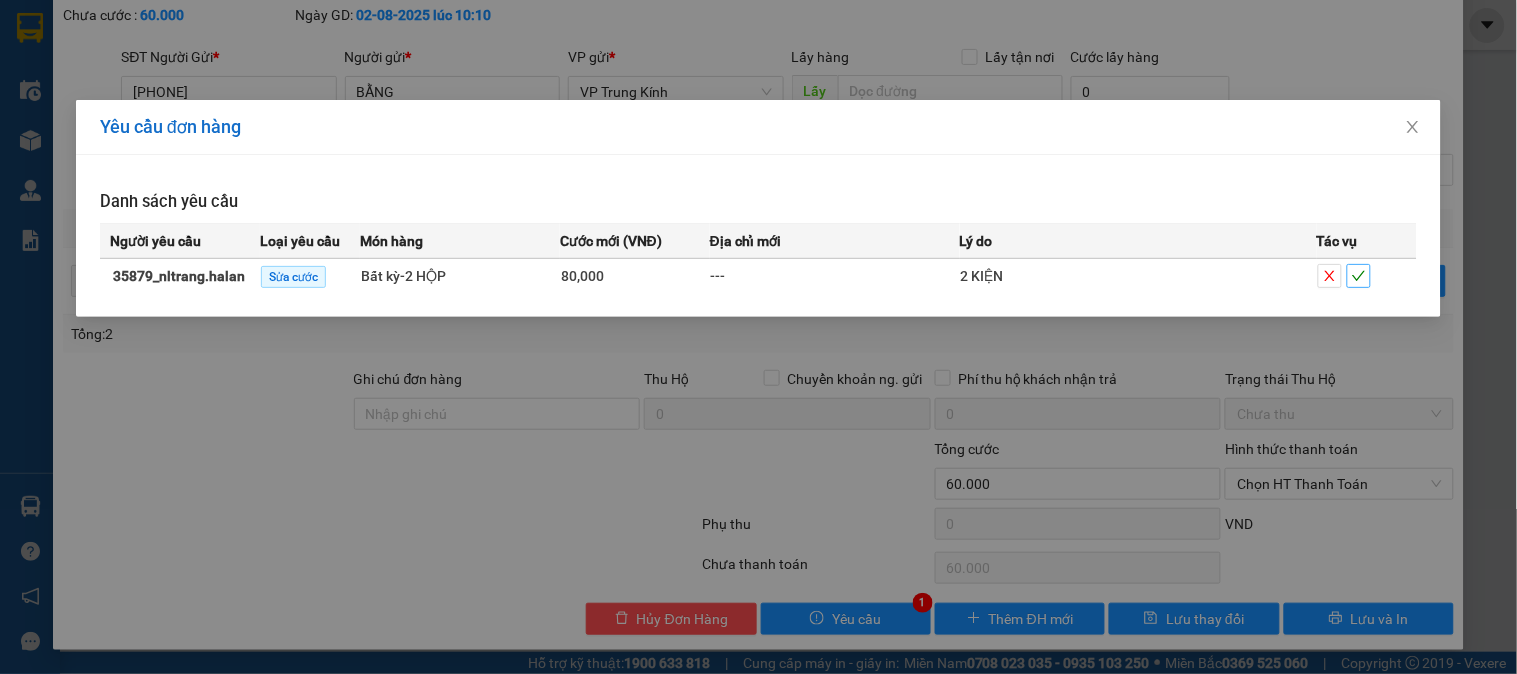 click at bounding box center [1359, 276] 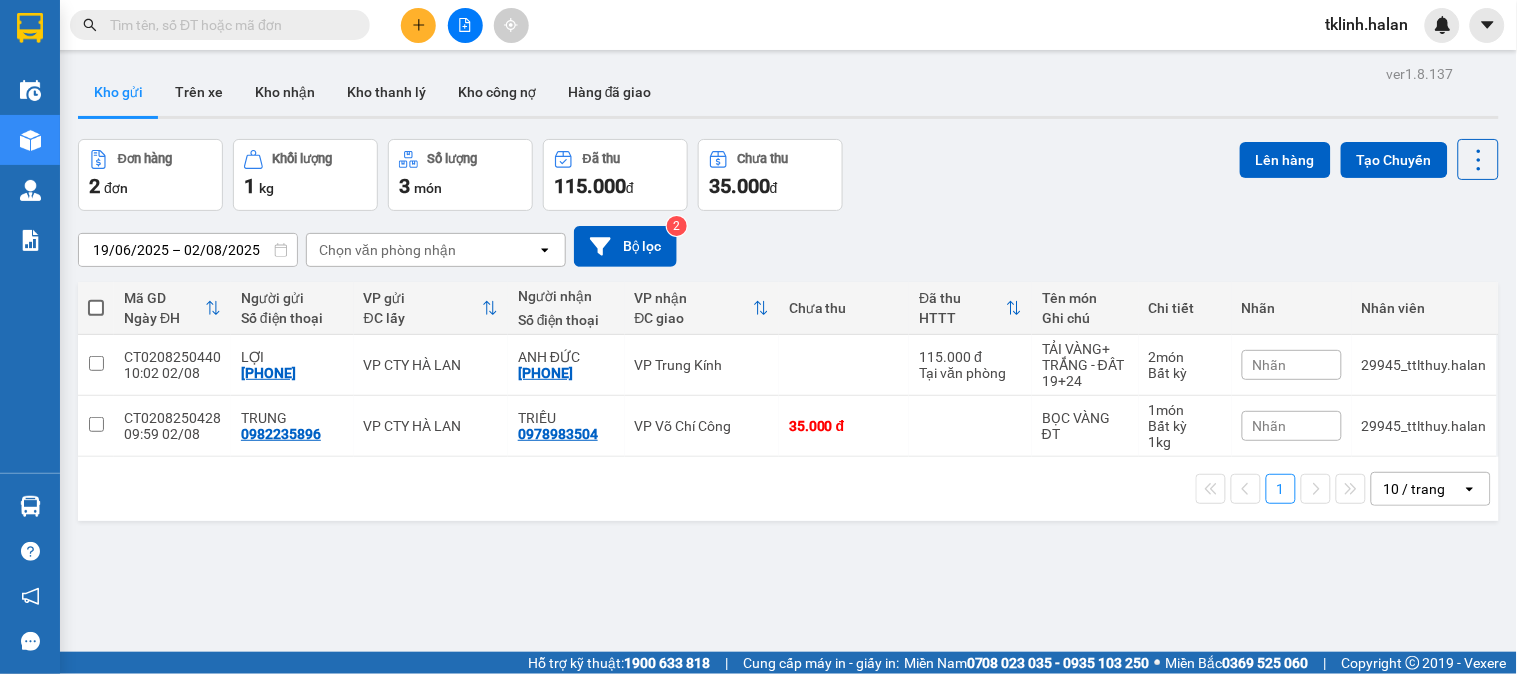 click on "ver  1.8.137 Kho gửi Trên xe Kho nhận Kho thanh lý Kho công nợ Hàng đã giao Đơn hàng 2 đơn Khối lượng 1 kg Số lượng 3 món Đã thu 115.000  đ Chưa thu 35.000  đ Lên hàng Tạo Chuyến 19/06/2025 – 02/08/2025 Press the down arrow key to interact with the calendar and select a date. Press the escape button to close the calendar. Selected date range is from 19/06/2025 to 02/08/2025. Chọn văn phòng nhận open Bộ lọc 2 Mã GD Ngày ĐH Người gửi Số điện thoại VP gửi ĐC lấy Người nhận Số điện thoại VP nhận ĐC giao Chưa thu Đã thu HTTT Tên món Ghi chú Chi tiết Nhãn Nhân viên CT0208250440 10:02 02/08 LỢI 0978610425 VP CTY HÀ LAN ANH ĐỨC 0988085855 VP Trung Kính 115.000 đ Tại văn phòng TẢI VÀNG+ TRẮNG - ĐẤT 19+24 2  món Bất kỳ Nhãn 29945_ttlthuy.halan CT0208250428 09:59 02/08 TRUNG 0982235896 VP CTY HÀ LAN TRIỀU  0978983504 VP Võ Chí Công 35.000 đ BỌC VÀNG ĐT 1  món Bất kỳ 1  kg Nhãn 1" at bounding box center [788, 397] 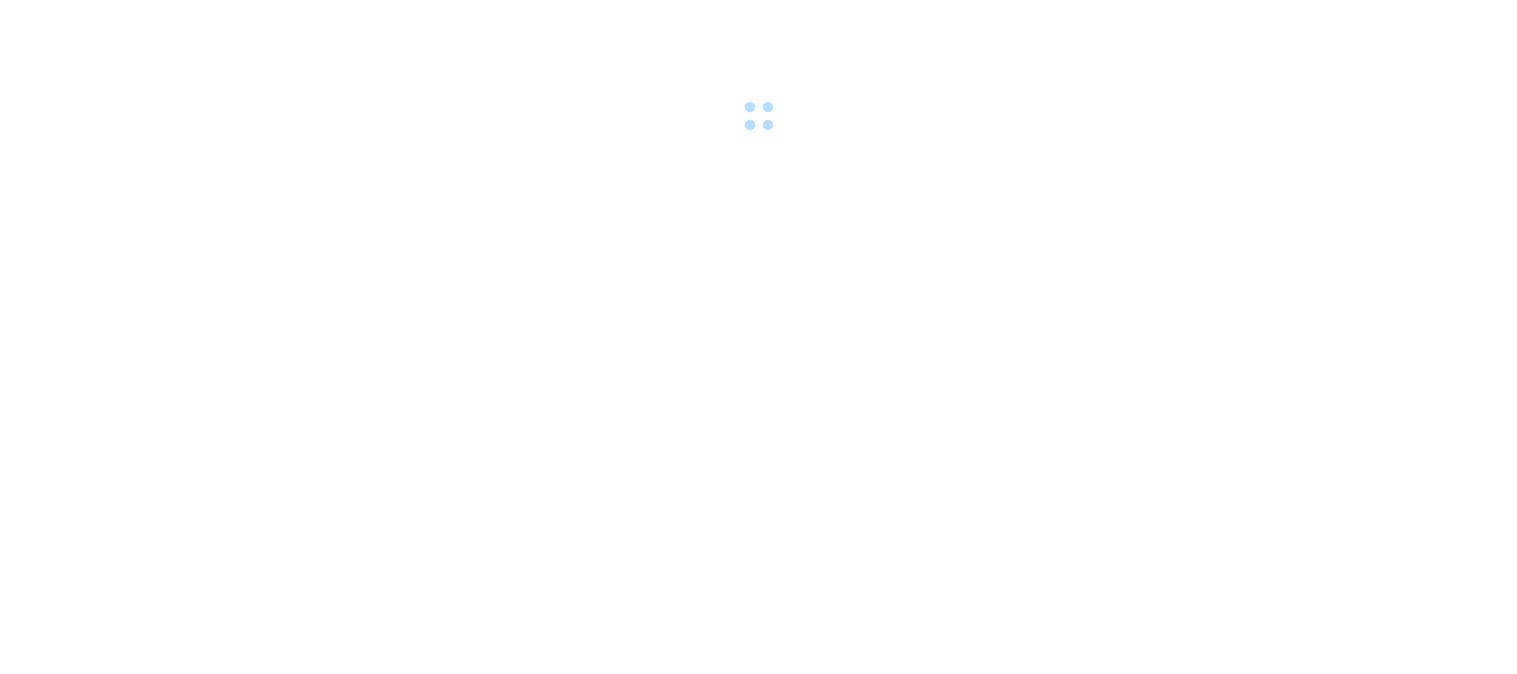 scroll, scrollTop: 0, scrollLeft: 0, axis: both 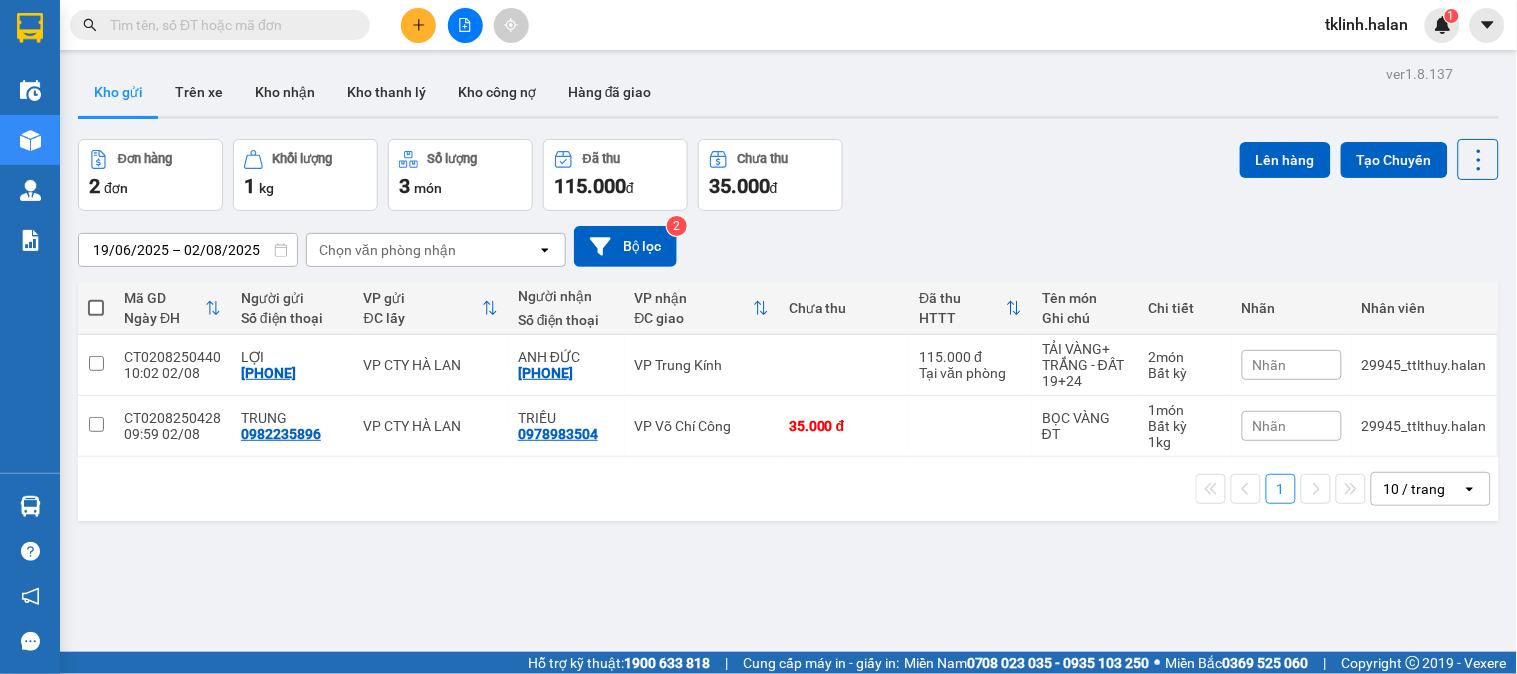 click on "19/06/2025 – 02/08/2025 Press the down arrow key to interact with the calendar and select a date. Press the escape button to close the calendar. Selected date range is from 19/06/2025 to 02/08/2025. Chọn văn phòng nhận open Bộ lọc 2" at bounding box center [788, 246] 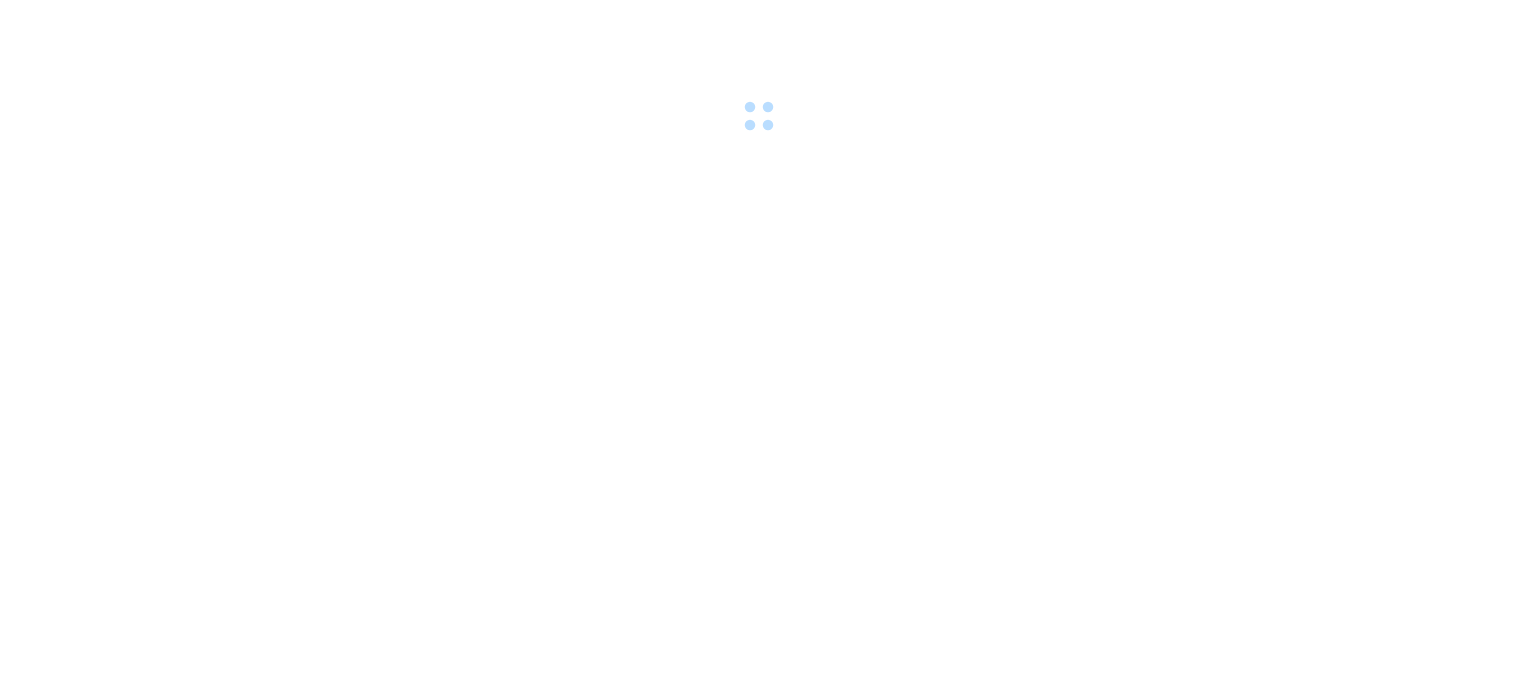 scroll, scrollTop: 0, scrollLeft: 0, axis: both 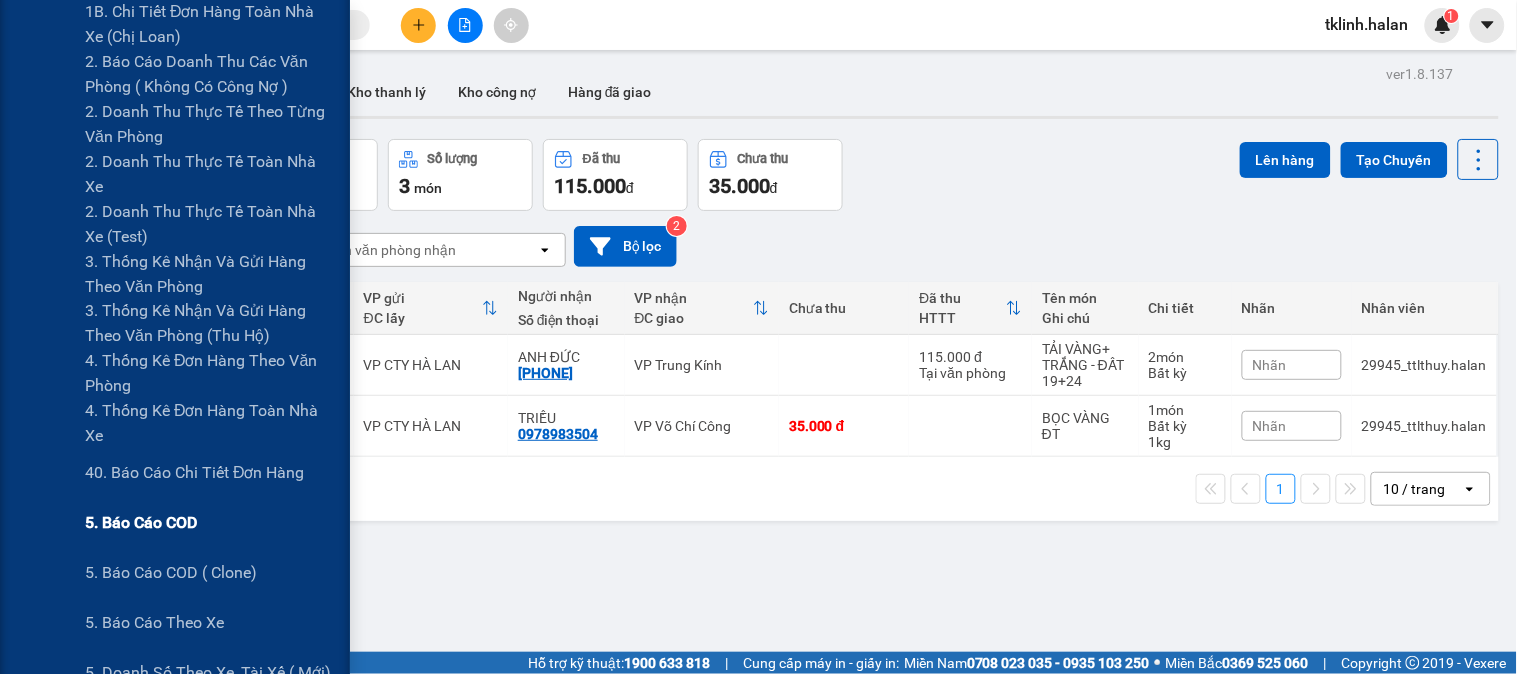 click on "5. Báo cáo COD" at bounding box center (141, 523) 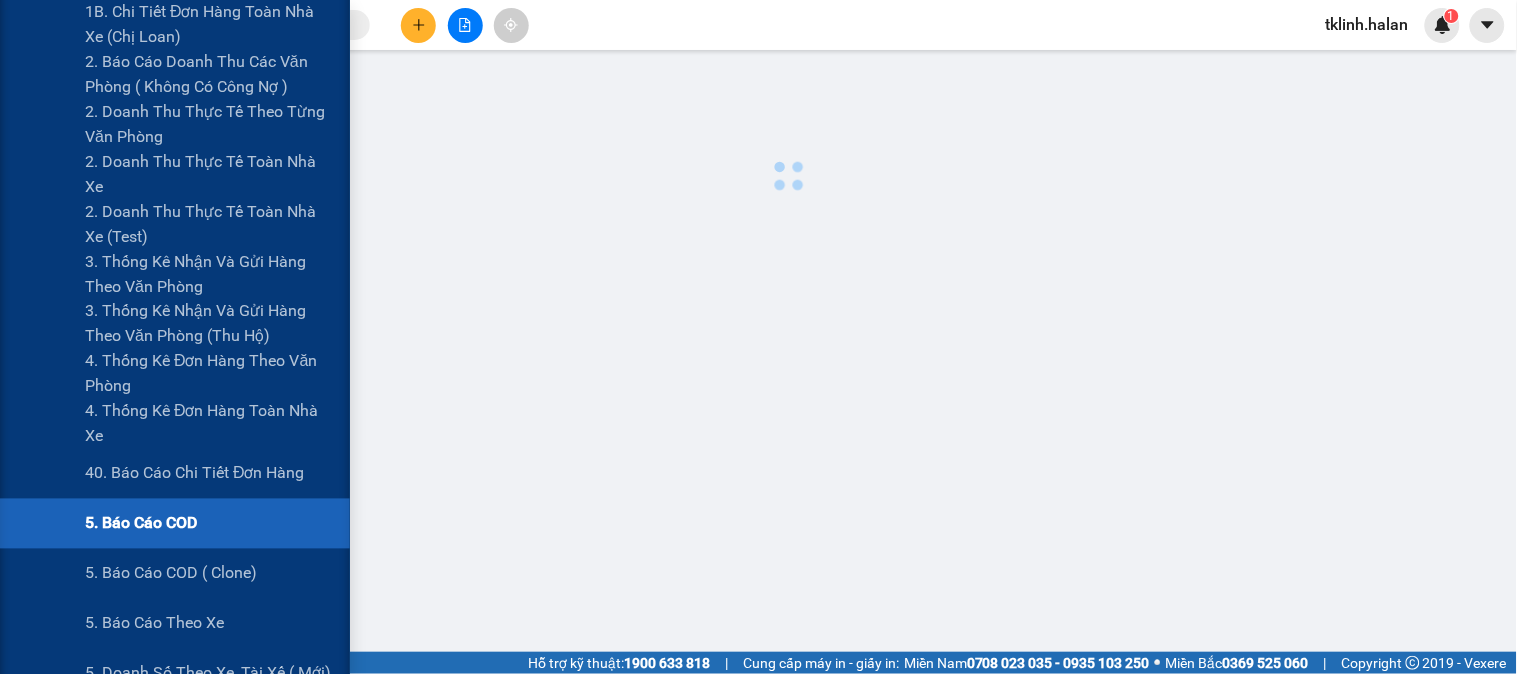 scroll, scrollTop: 0, scrollLeft: 0, axis: both 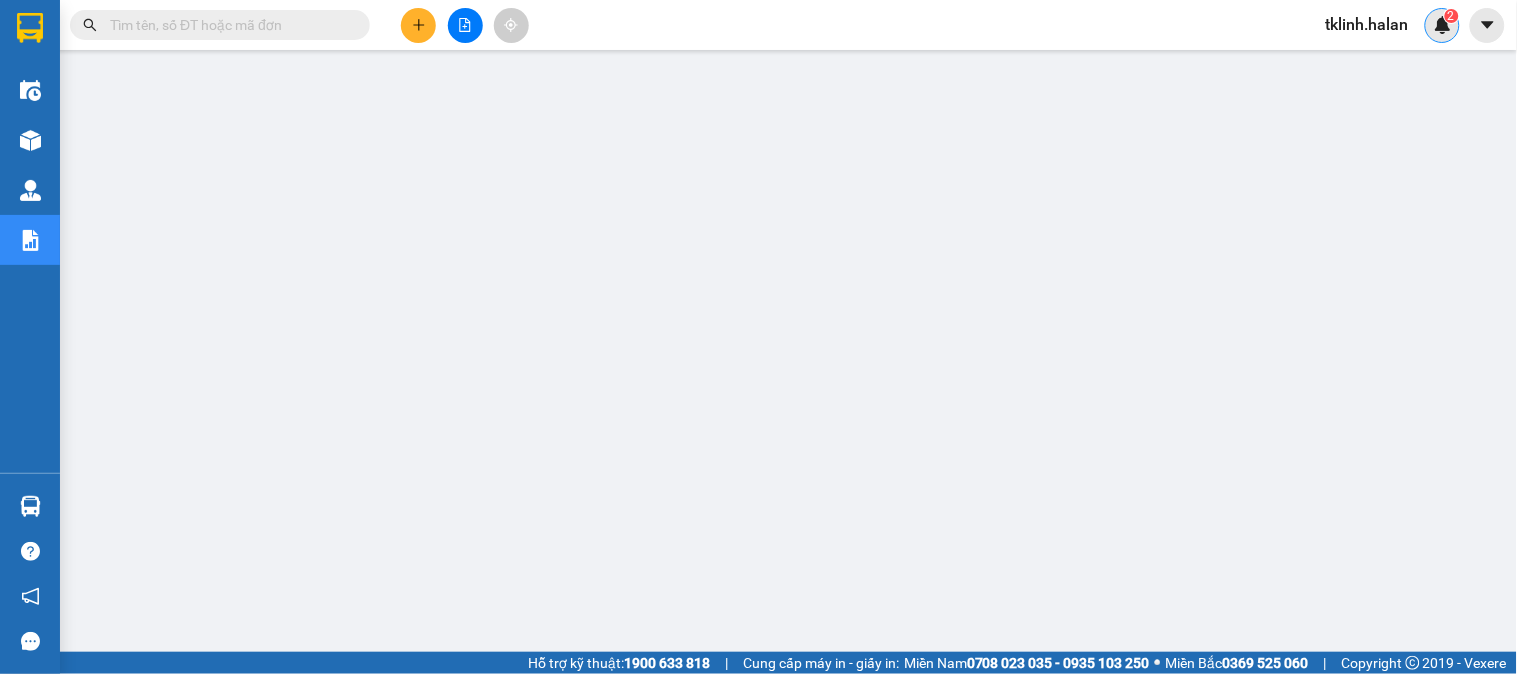 click at bounding box center [1443, 25] 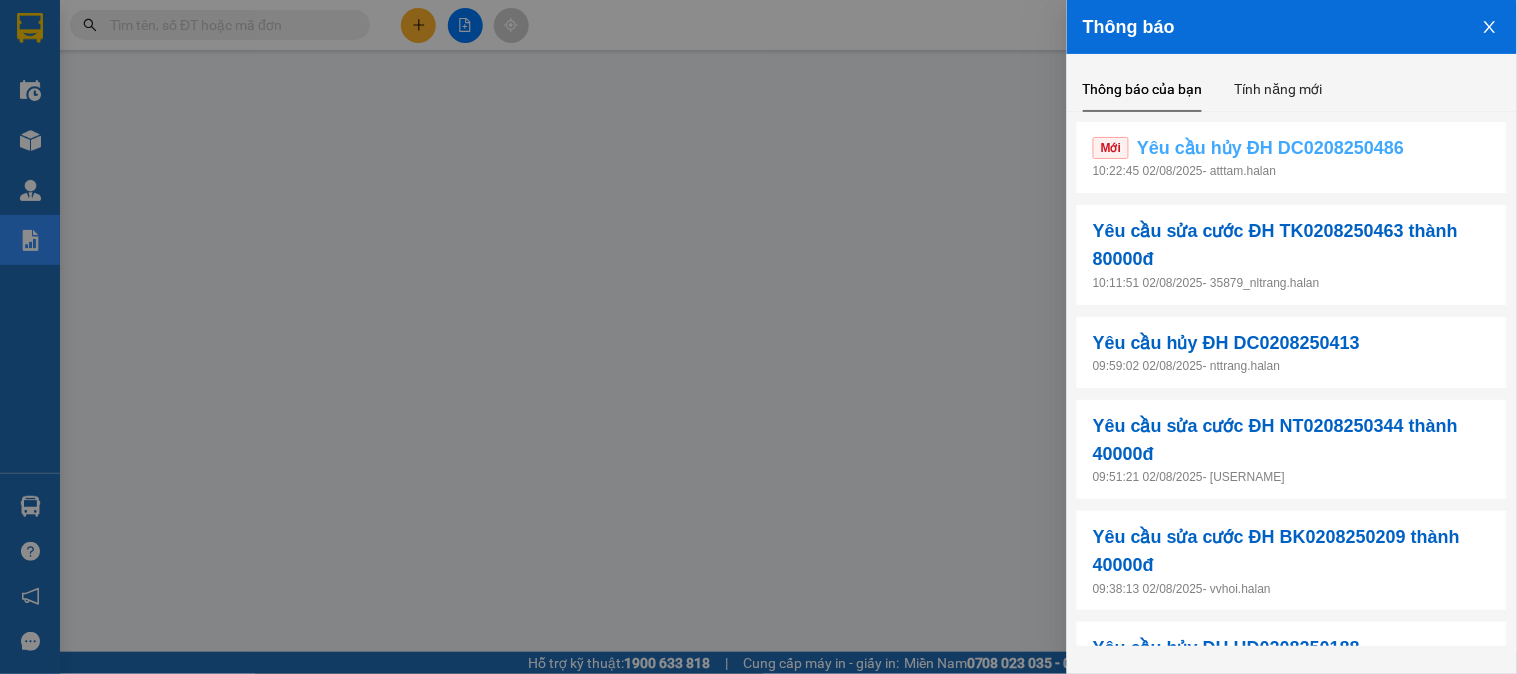 click on "Yêu cầu hủy ĐH DC0208250486" at bounding box center (1270, 148) 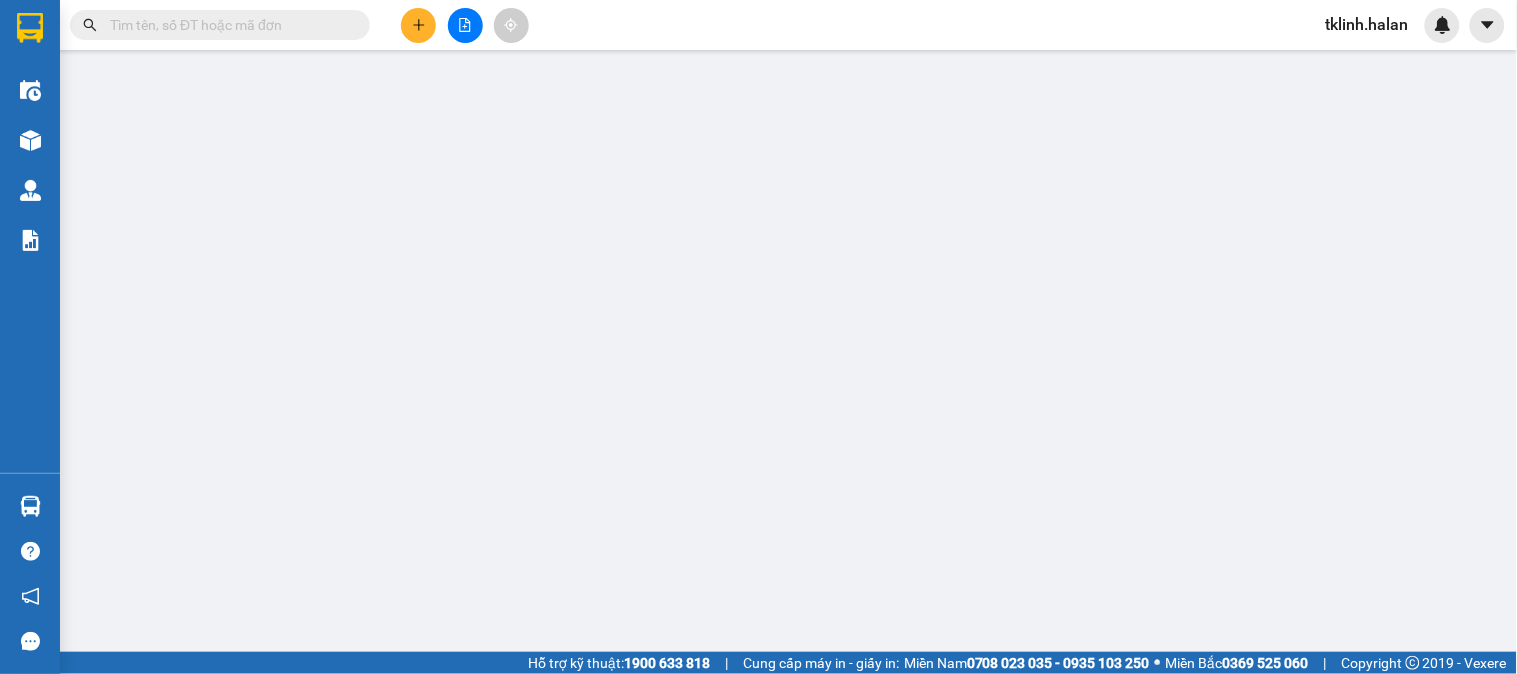 type on "0383188842" 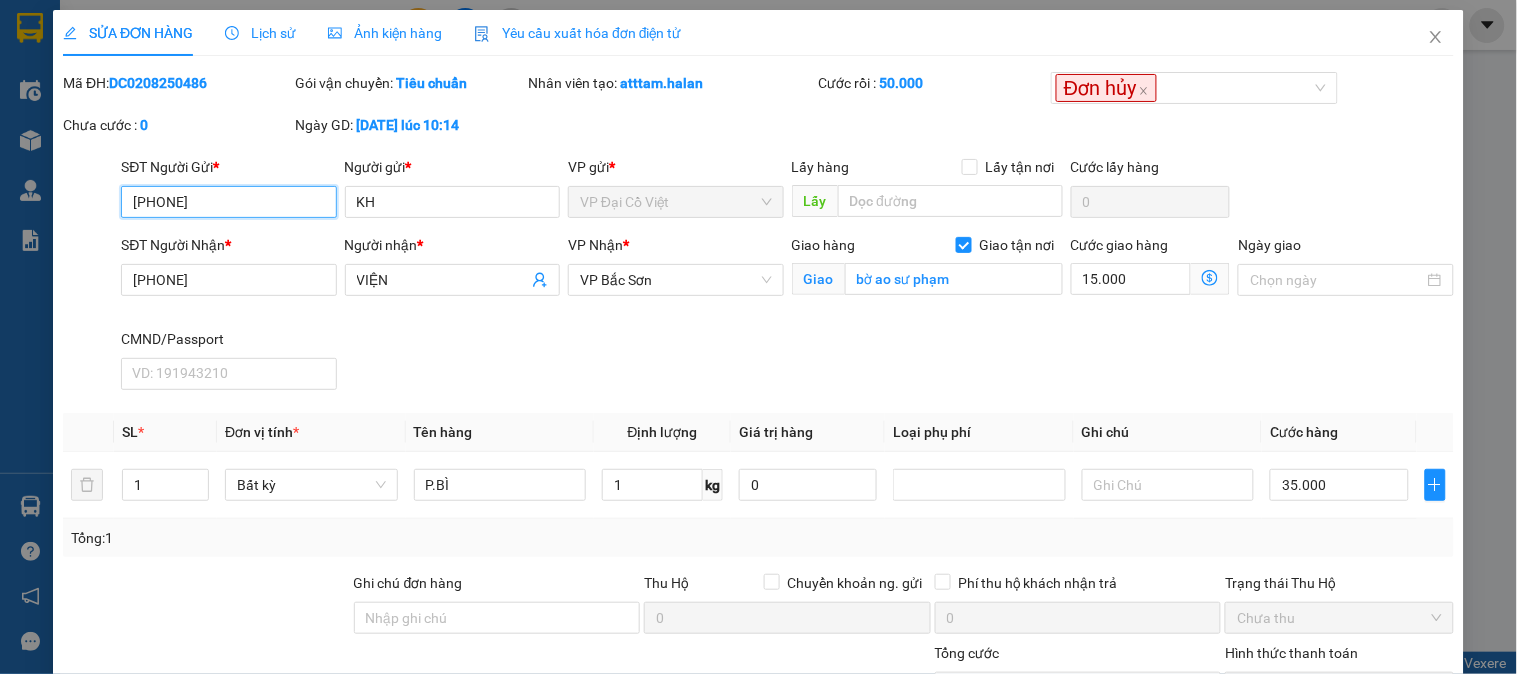 click on "0383188842" at bounding box center (228, 202) 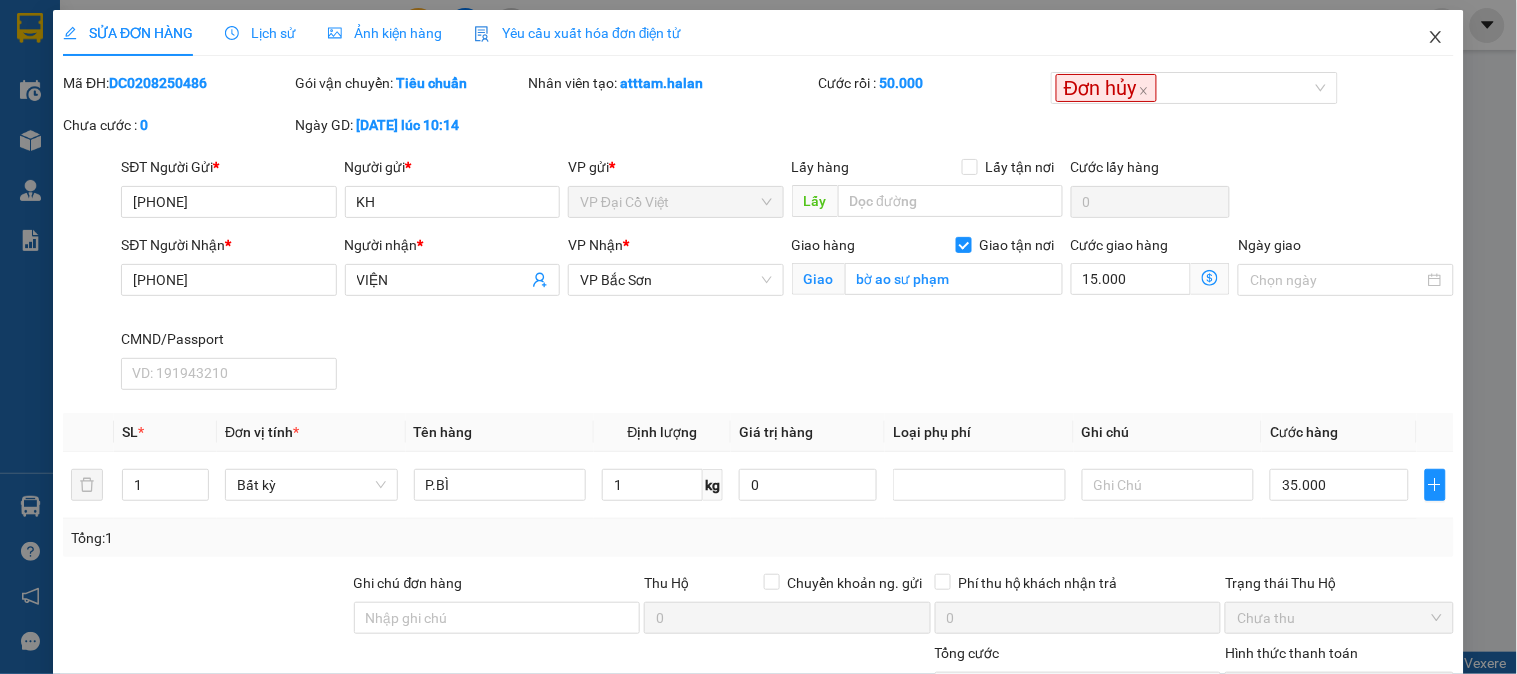 click 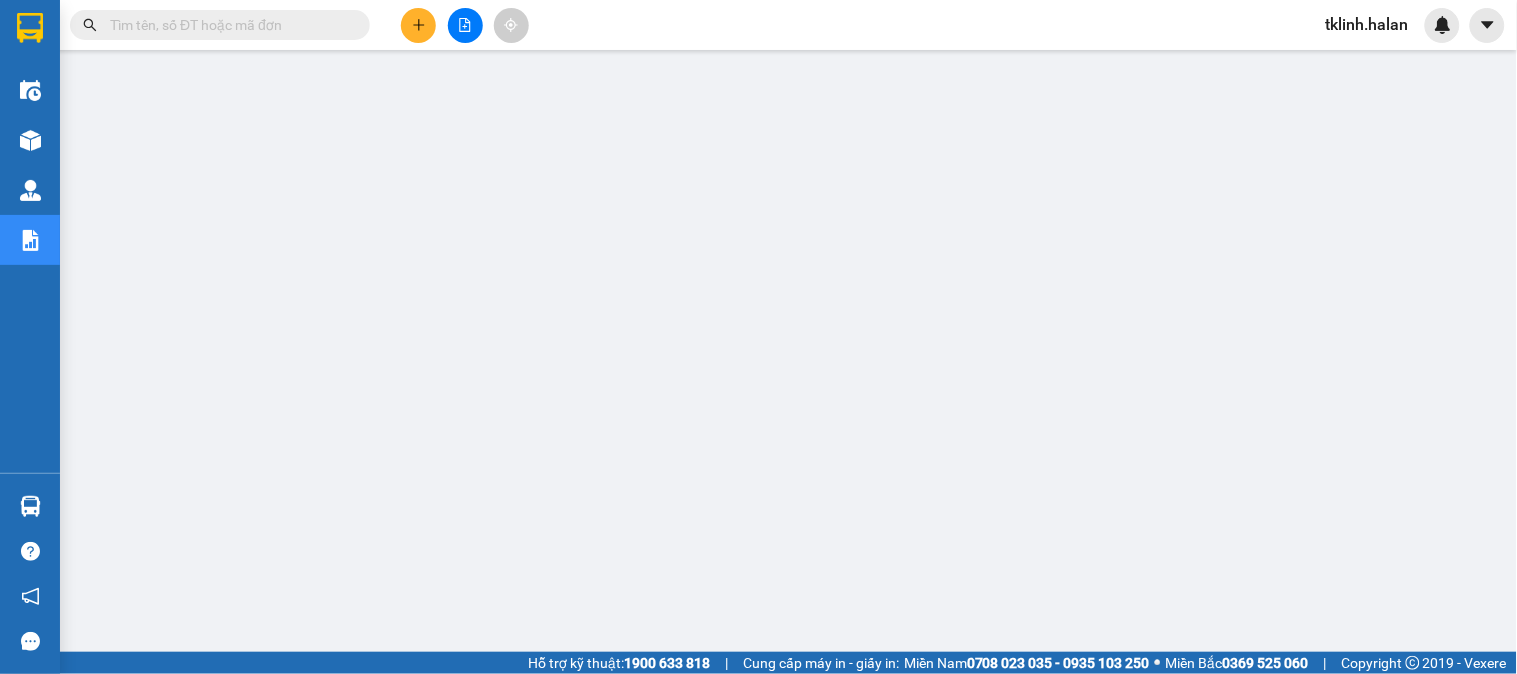 click at bounding box center [228, 25] 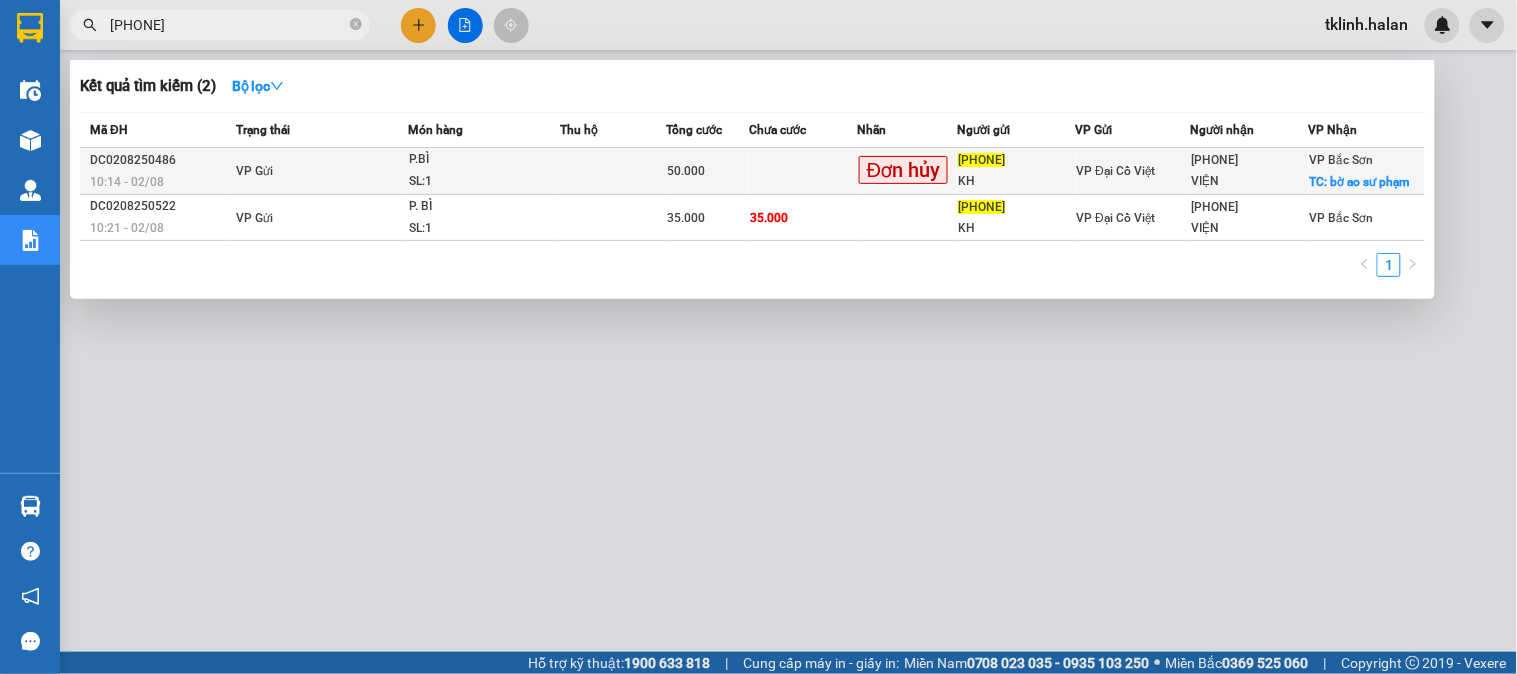 type on "0383188842" 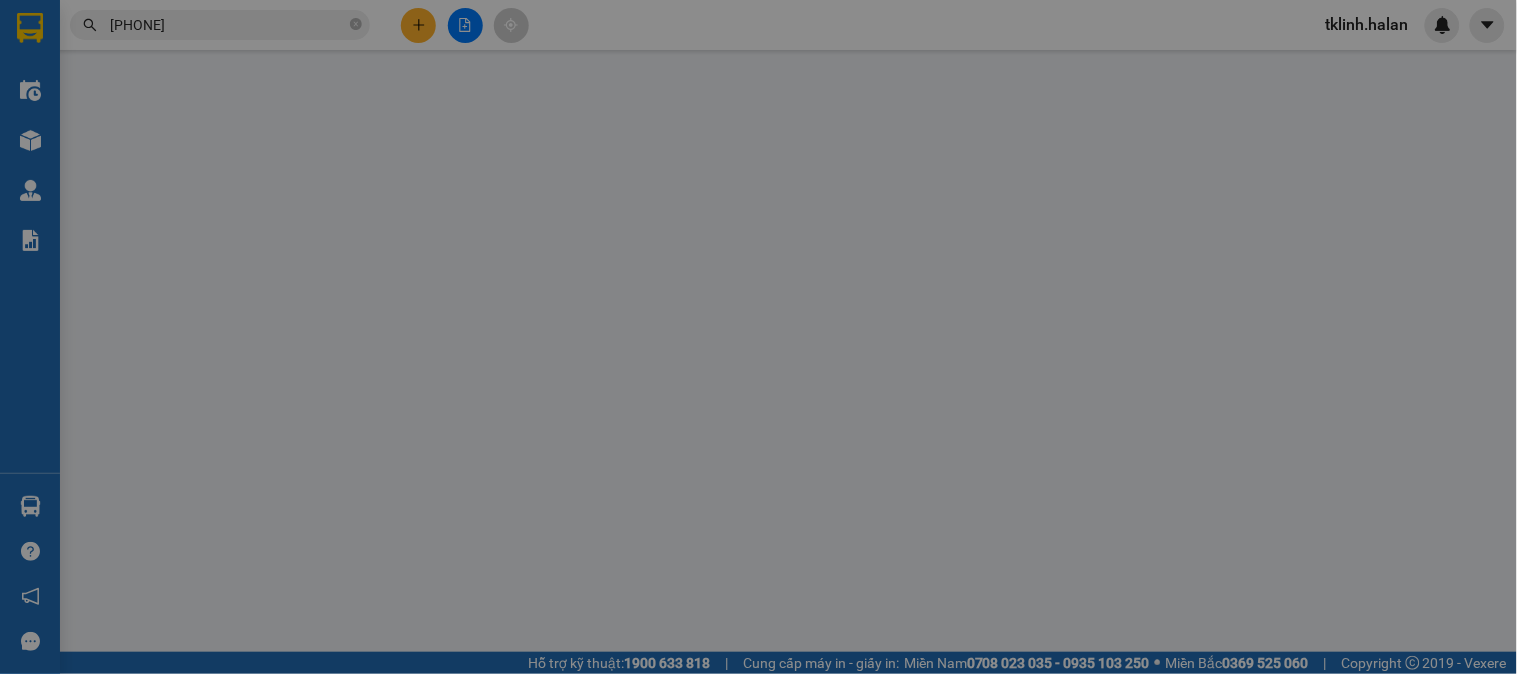 type on "0383188842" 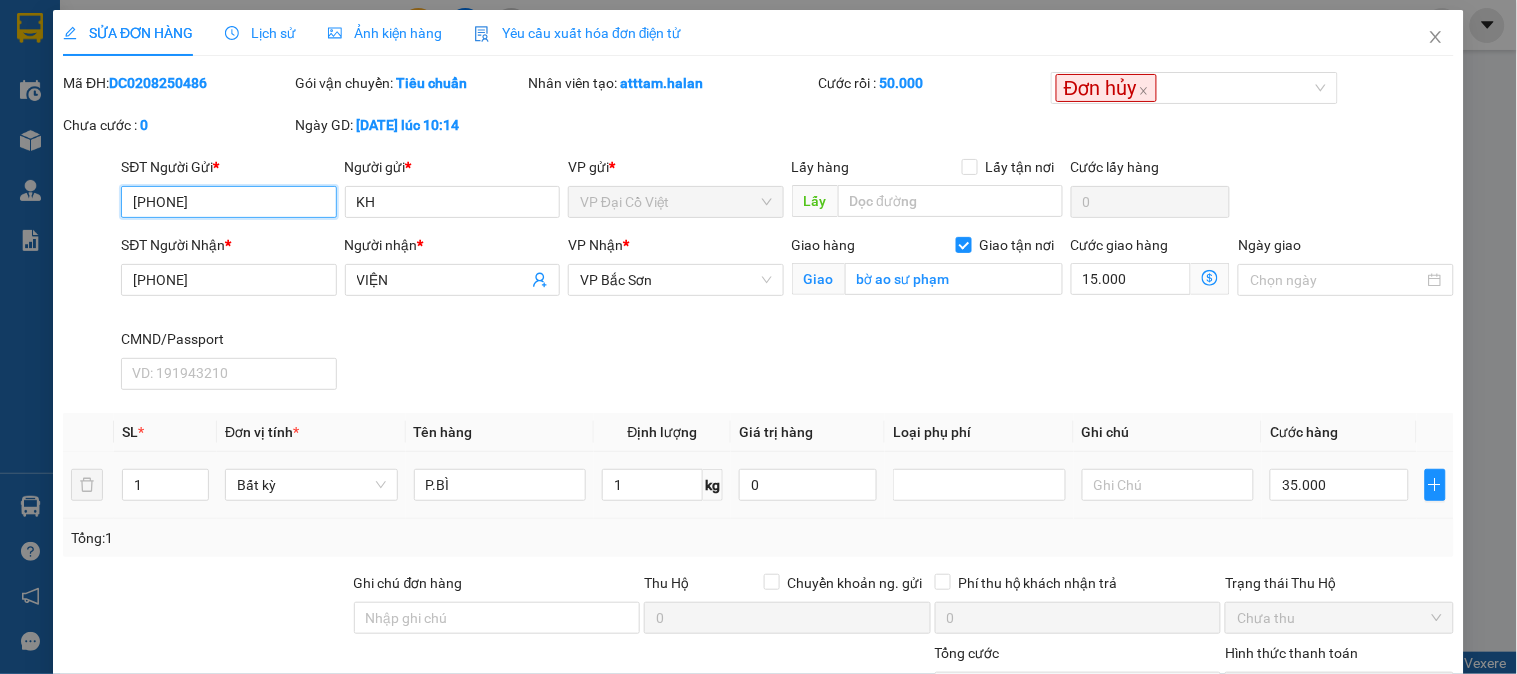 scroll, scrollTop: 204, scrollLeft: 0, axis: vertical 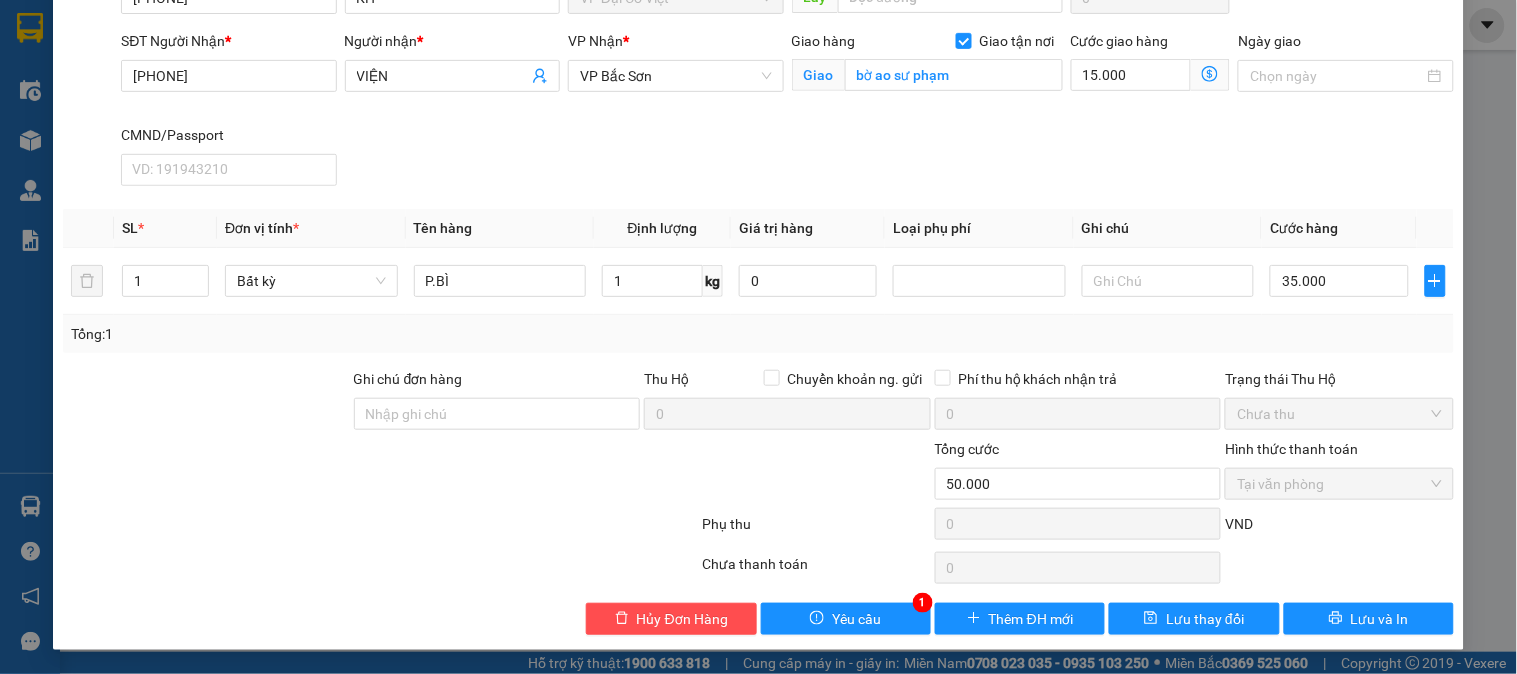 click on "SỬA ĐƠN HÀNG Lịch sử Ảnh kiện hàng Yêu cầu xuất hóa đơn điện tử Total Paid Fee 50.000 Total UnPaid Fee 0 Cash Collection Total Fee Mã ĐH:  DC0208250486 Gói vận chuyển:   Tiêu chuẩn Nhân viên tạo:   atttam.halan Cước rồi :   50.000 Đơn hủy   Chưa cước :   0 Ngày GD:   02-08-2025 lúc 10:14 SĐT Người Gửi  * 0383188842 0383188842 Người gửi  * KH VP gửi  * VP Đại Cồ Việt Lấy hàng Lấy tận nơi Lấy Cước lấy hàng 0 SĐT Người Nhận  * 0395357816 Người nhận  * VIỆN VP Nhận  * VP Bắc Sơn Giao hàng Giao tận nơi Giao bờ ao sư phạm Cước giao hàng 15.000 Ngày giao CMND/Passport VD: 191943210 SL  * Đơn vị tính  * Tên hàng  Định lượng Giá trị hàng Loại phụ phí Ghi chú Cước hàng                     1 Bất kỳ P.BÌ 1 kg 0   35.000 Tổng:  1 Ghi chú đơn hàng Thu Hộ Chuyển khoản ng. gửi 0 Phí thu hộ khách nhận trả 0 Trạng thái Thu Hộ   50.000" at bounding box center [758, 228] 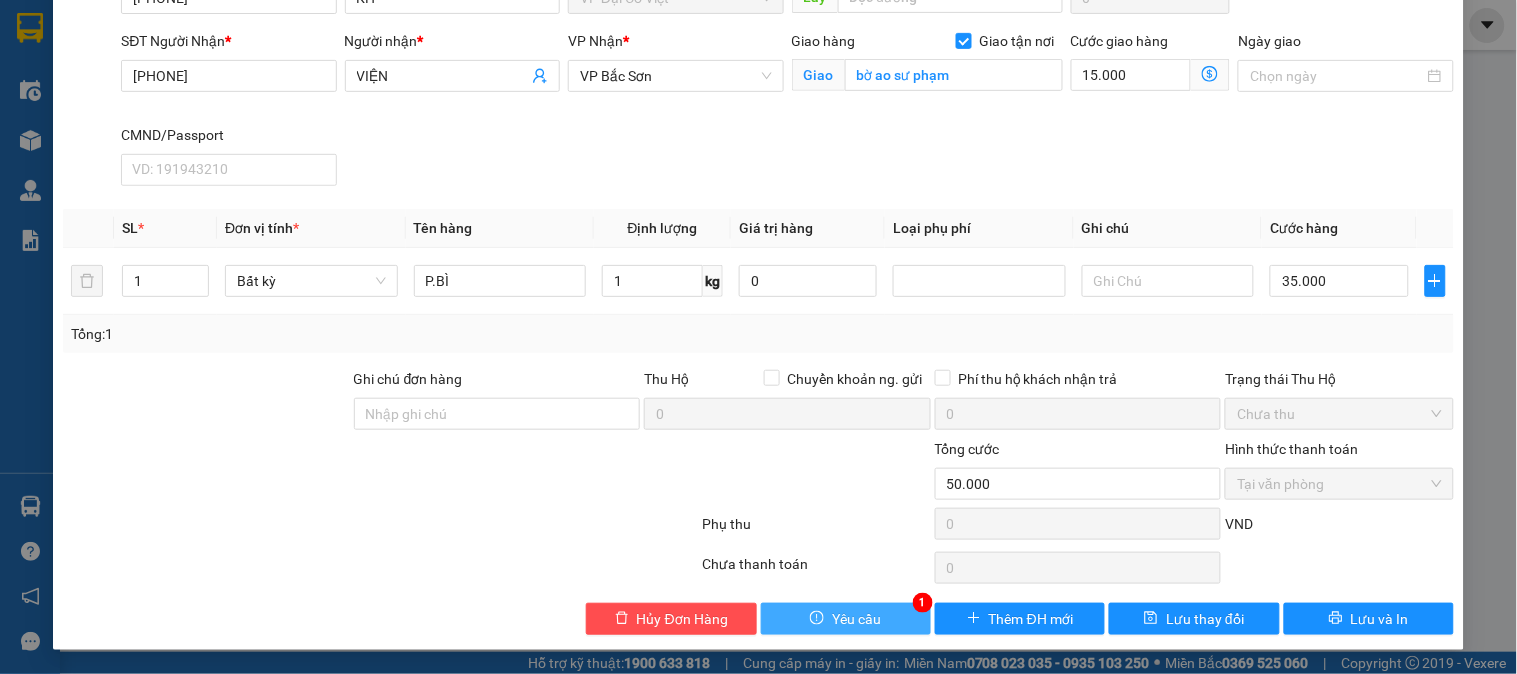 click on "Yêu cầu" at bounding box center (846, 619) 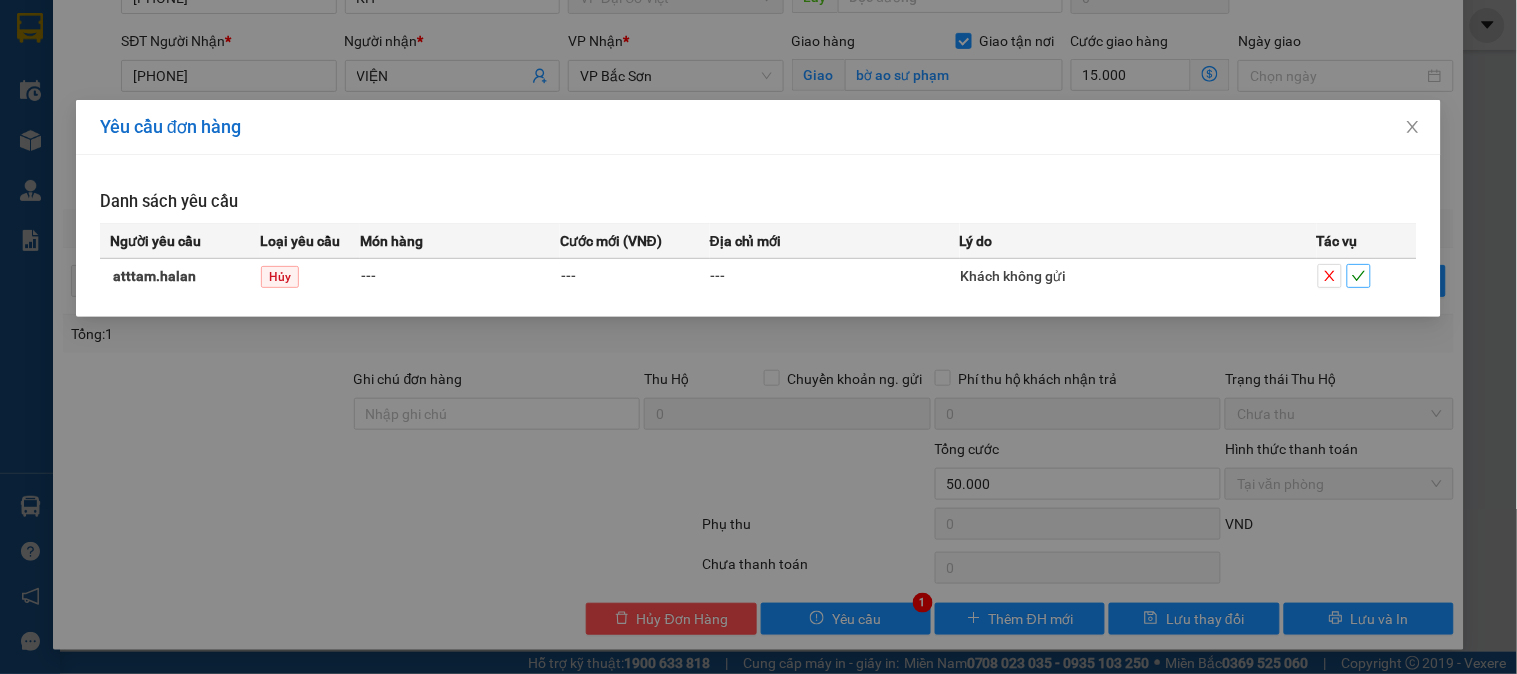 click 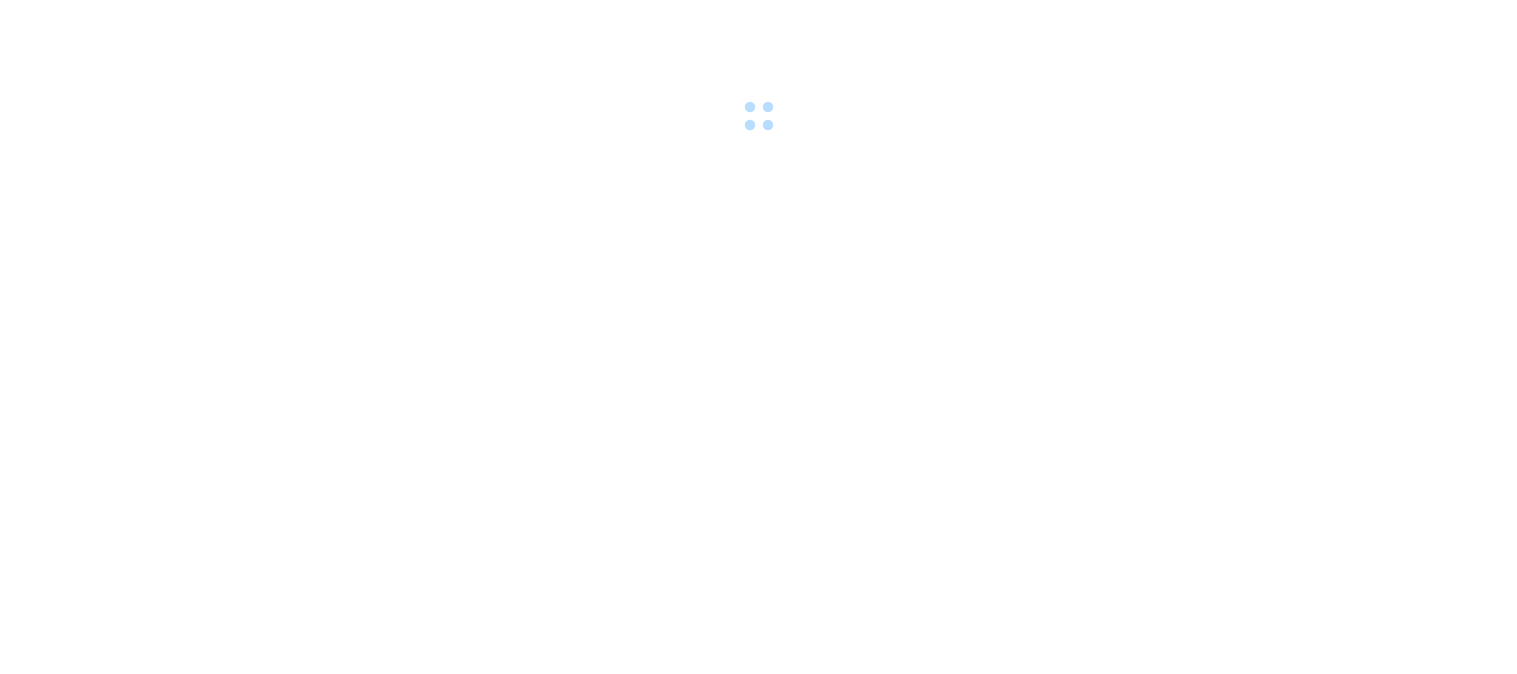 scroll, scrollTop: 0, scrollLeft: 0, axis: both 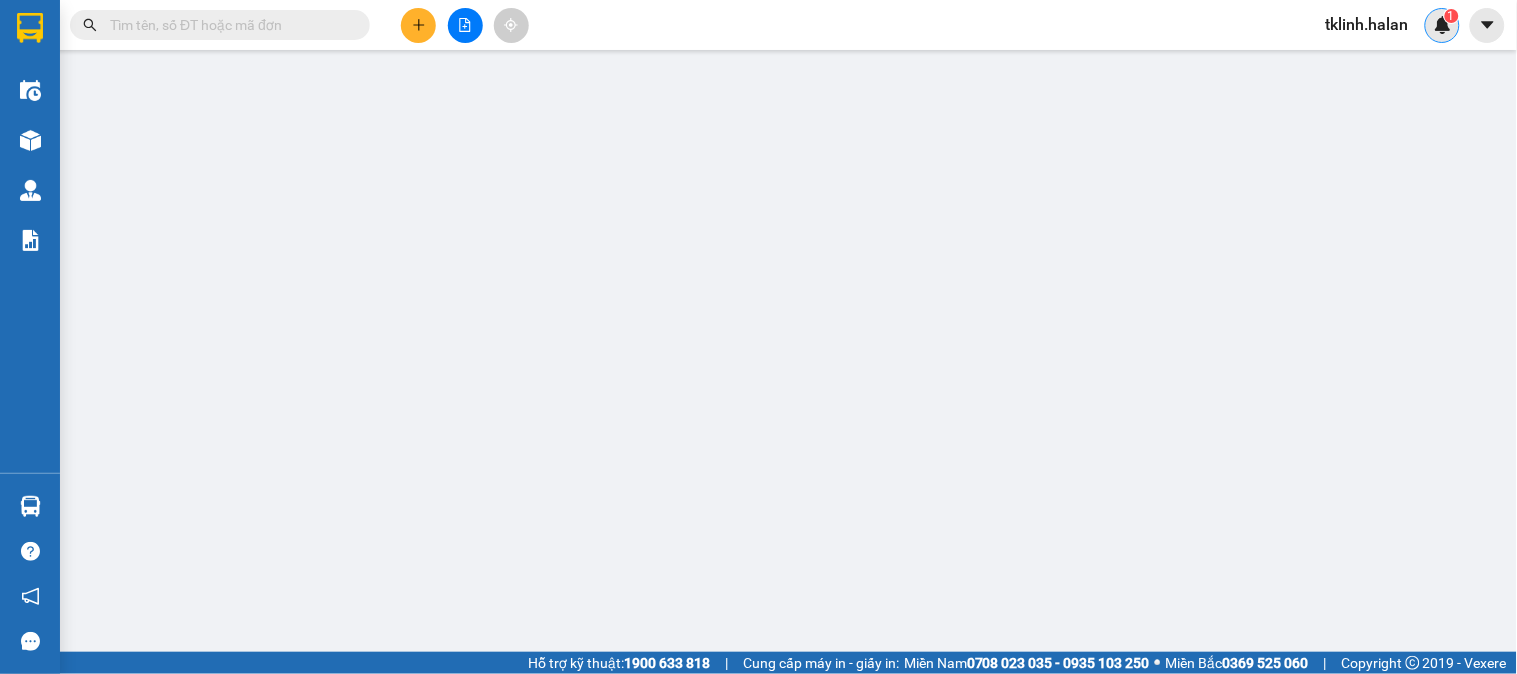 click at bounding box center [1443, 25] 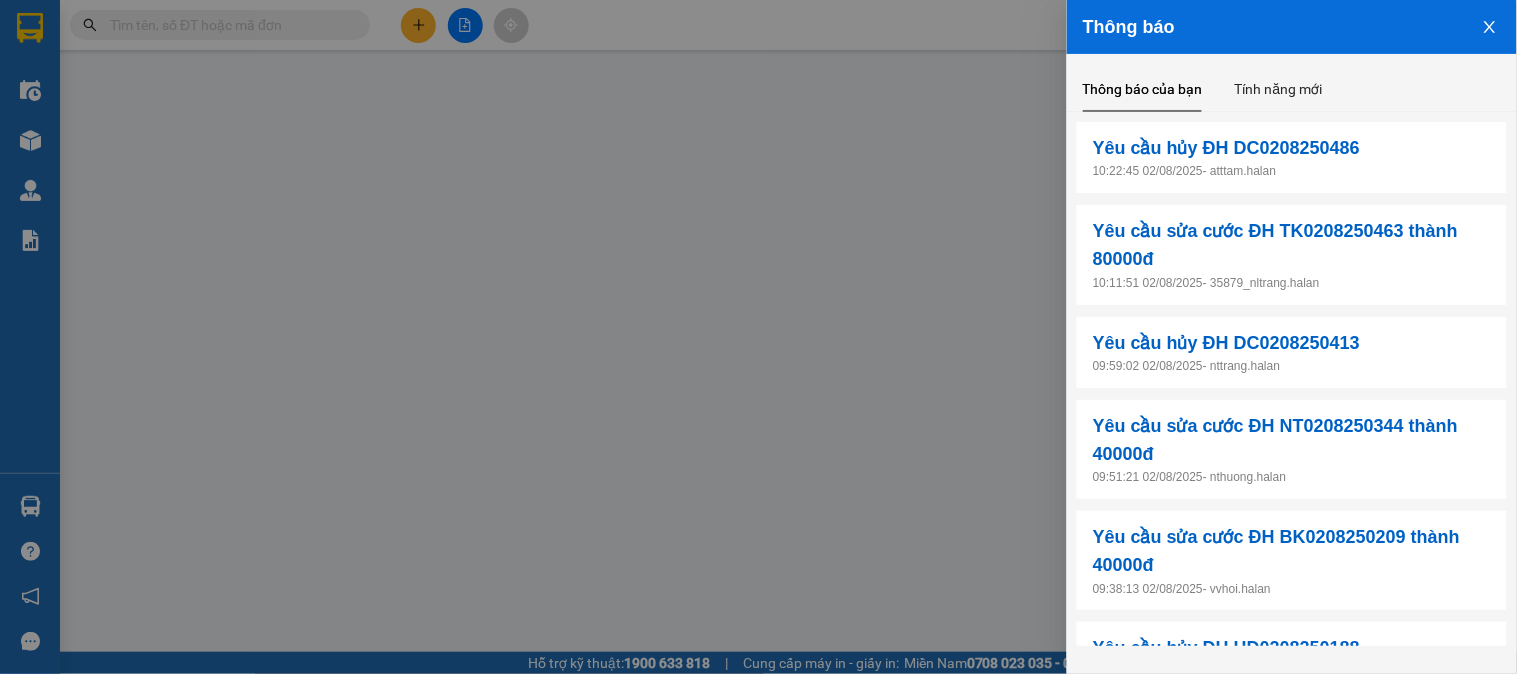 click at bounding box center (758, 337) 